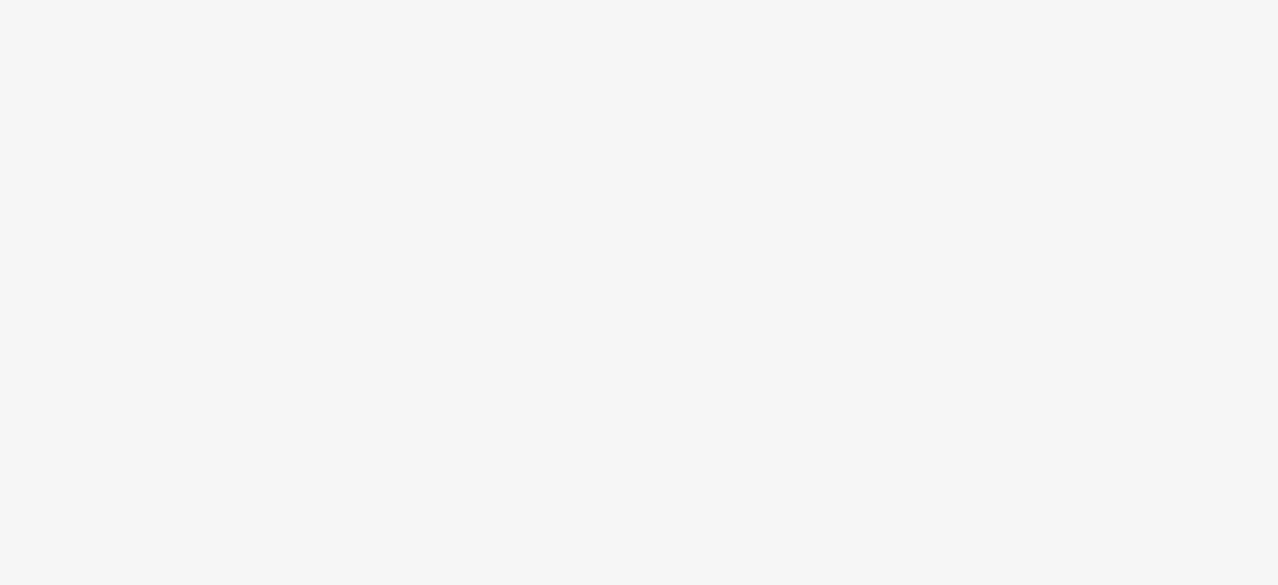 scroll, scrollTop: 0, scrollLeft: 0, axis: both 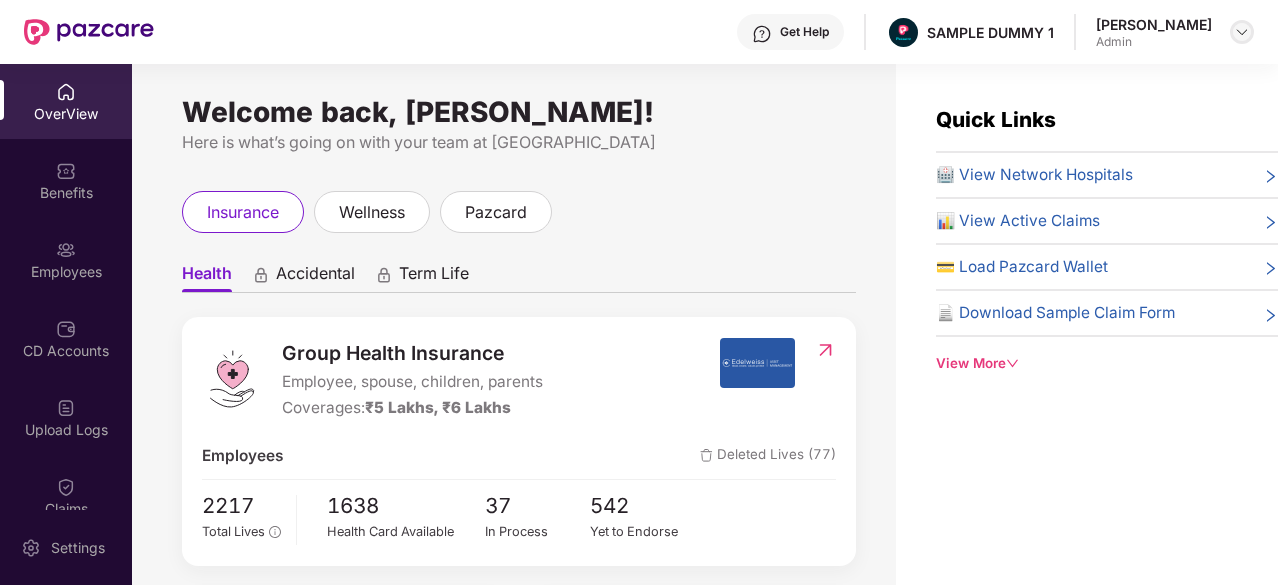 drag, startPoint x: 1262, startPoint y: 31, endPoint x: 1252, endPoint y: 32, distance: 10.049875 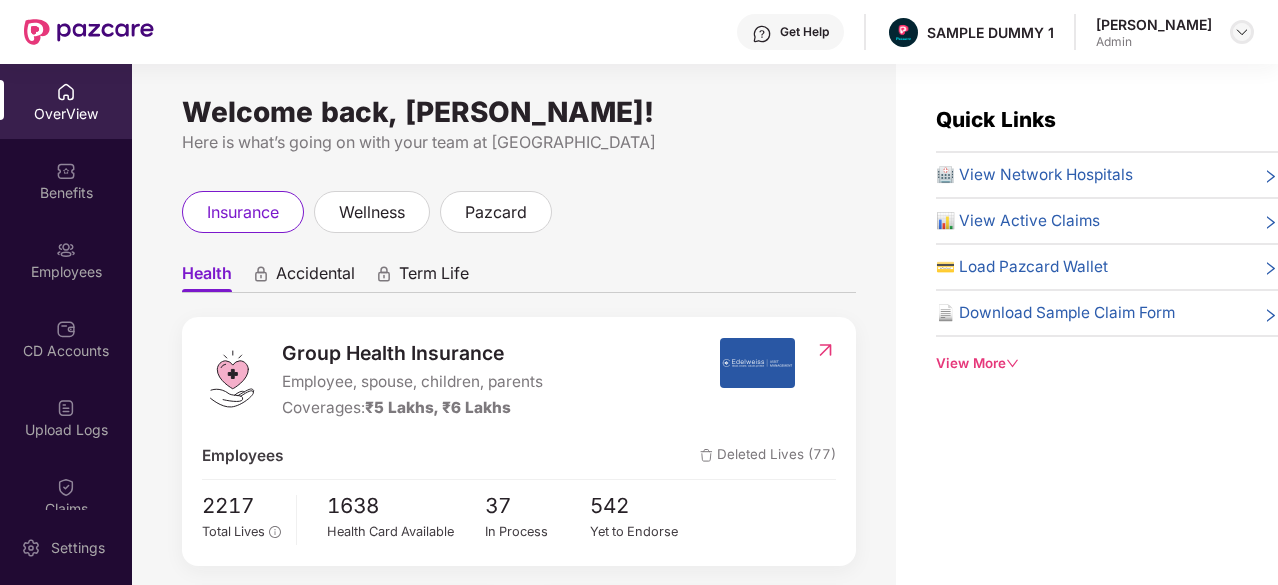 click at bounding box center (1242, 32) 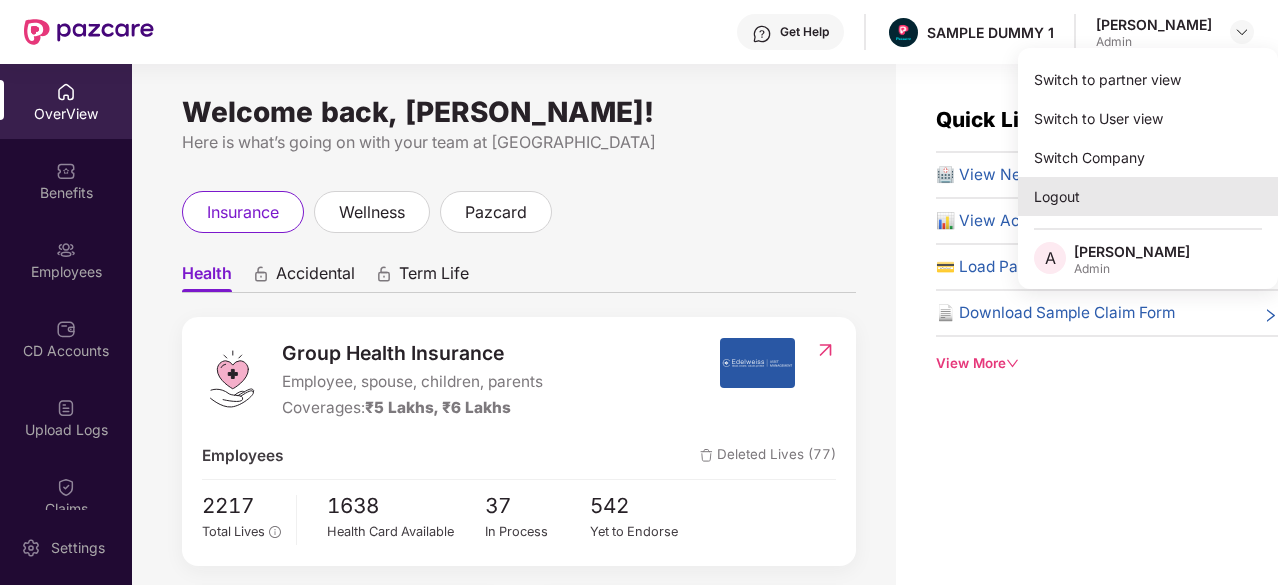 click on "Logout" at bounding box center (1148, 196) 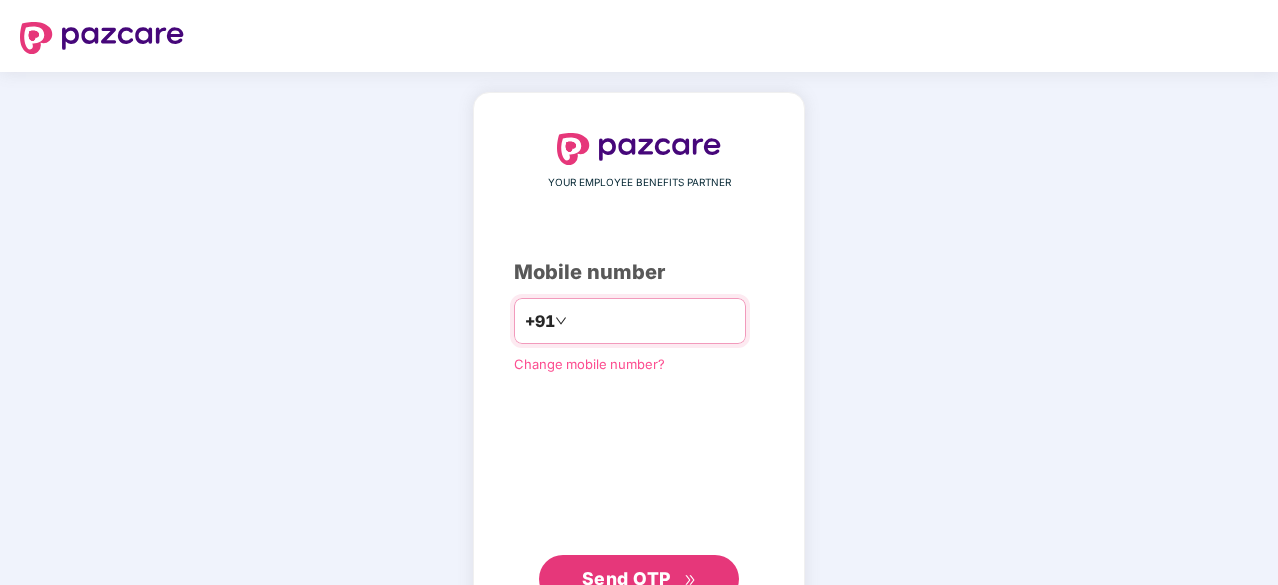 type on "**********" 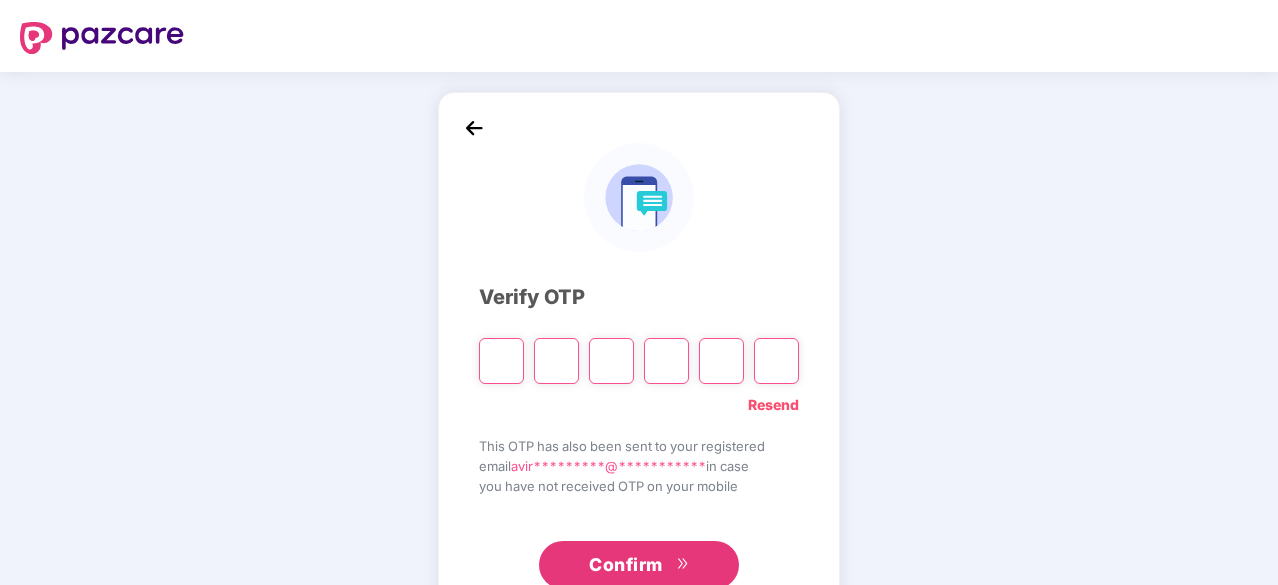 type on "*" 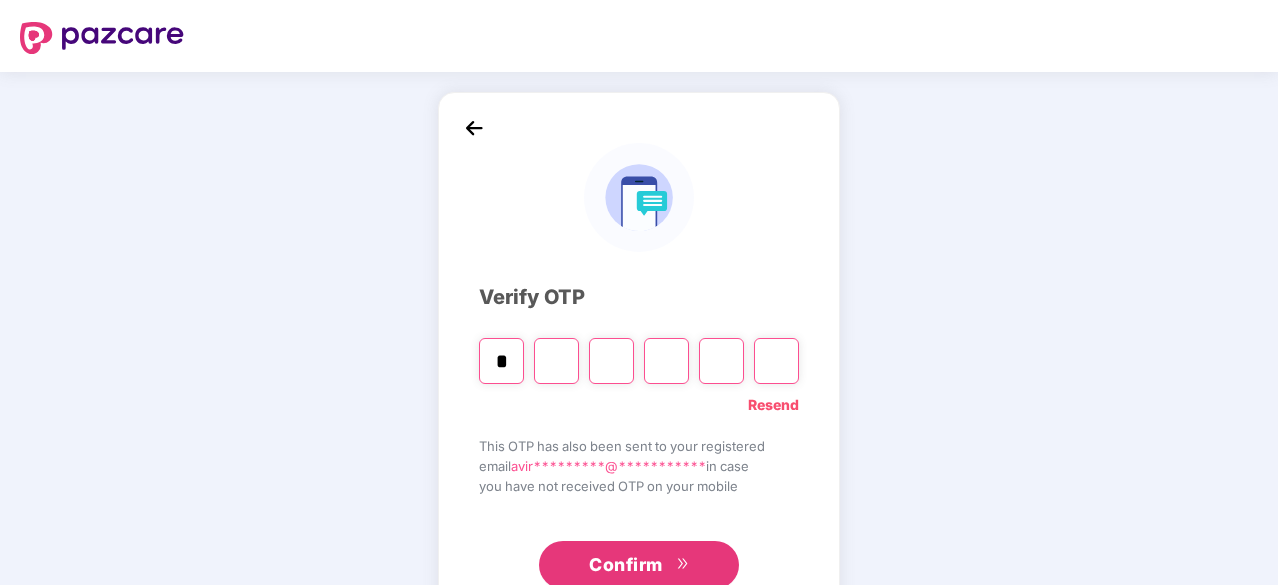 type on "*" 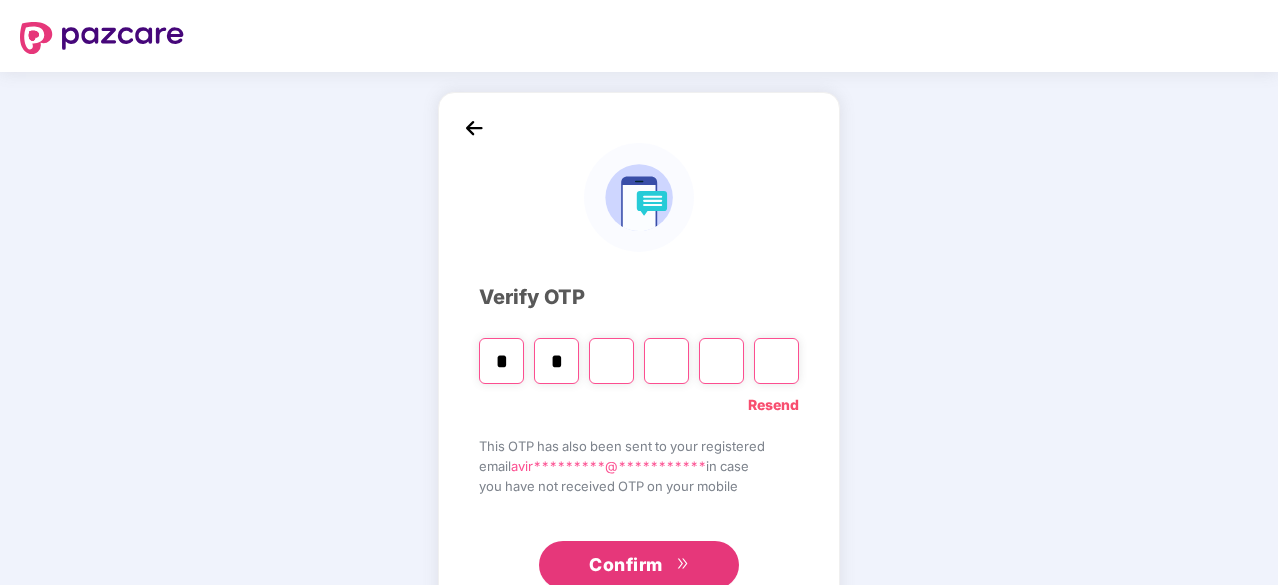 type on "*" 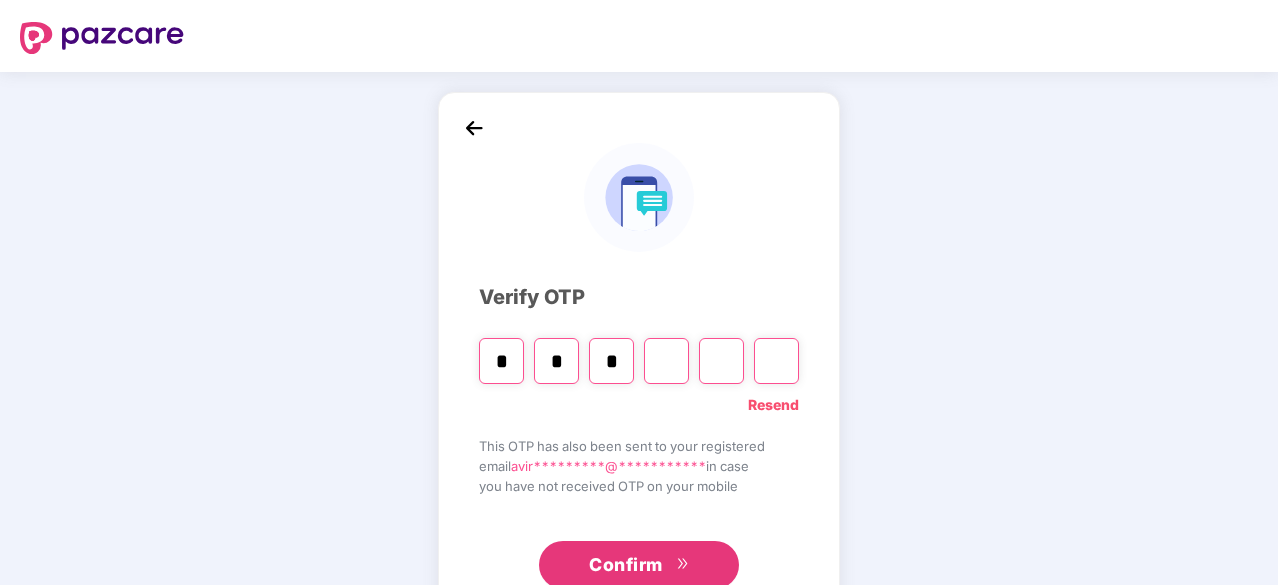 type on "*" 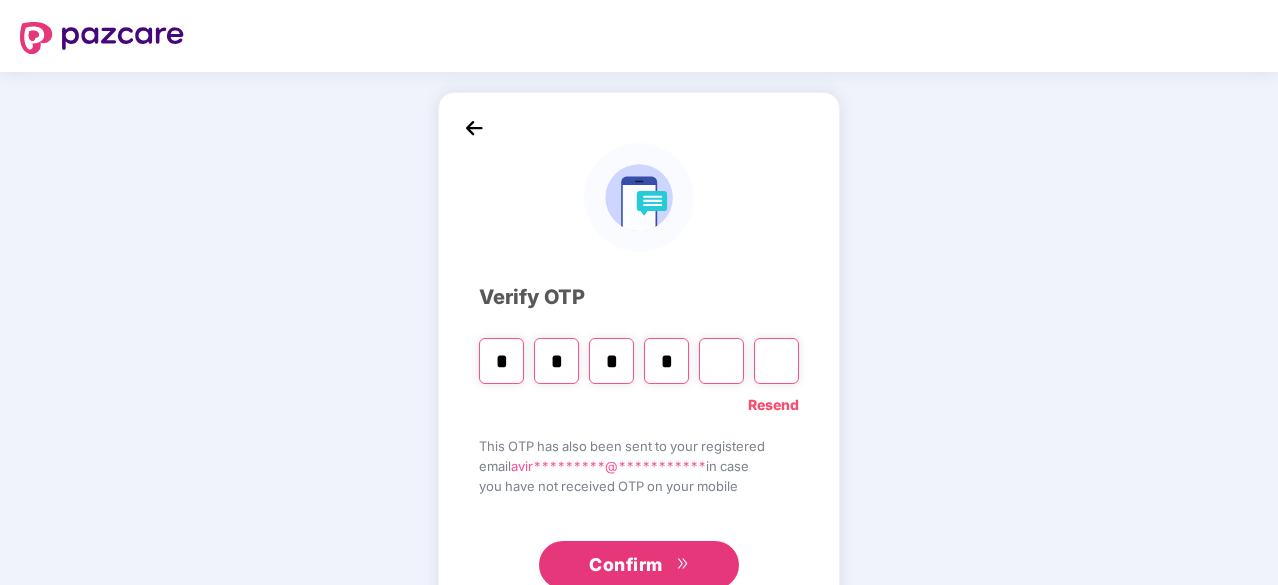 type on "*" 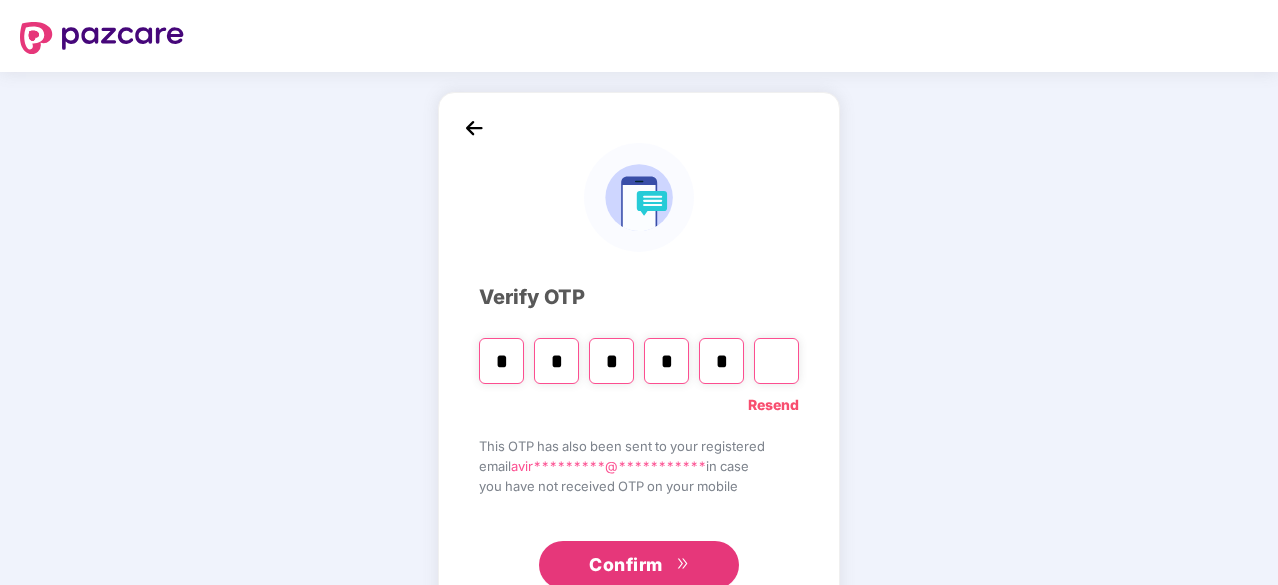 type on "*" 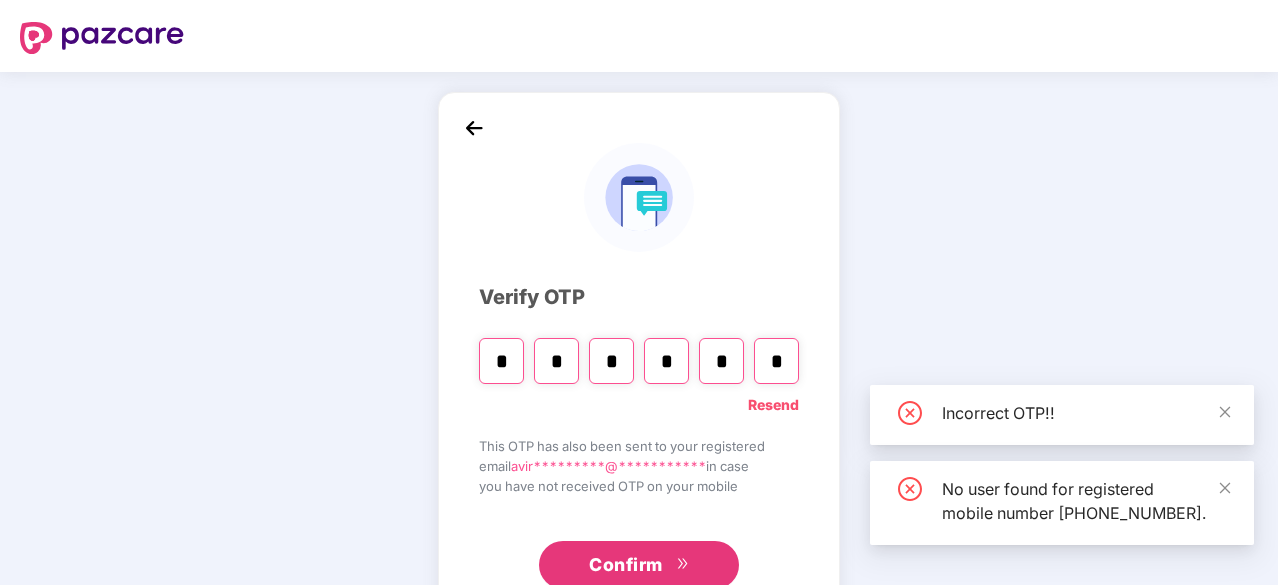 type 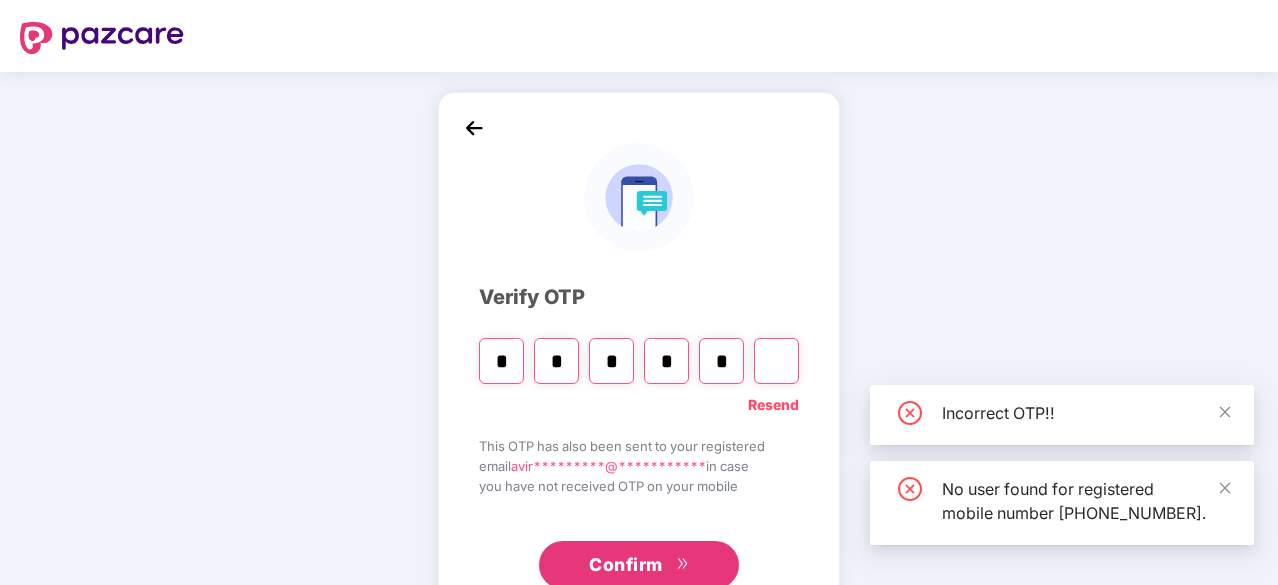 type on "*" 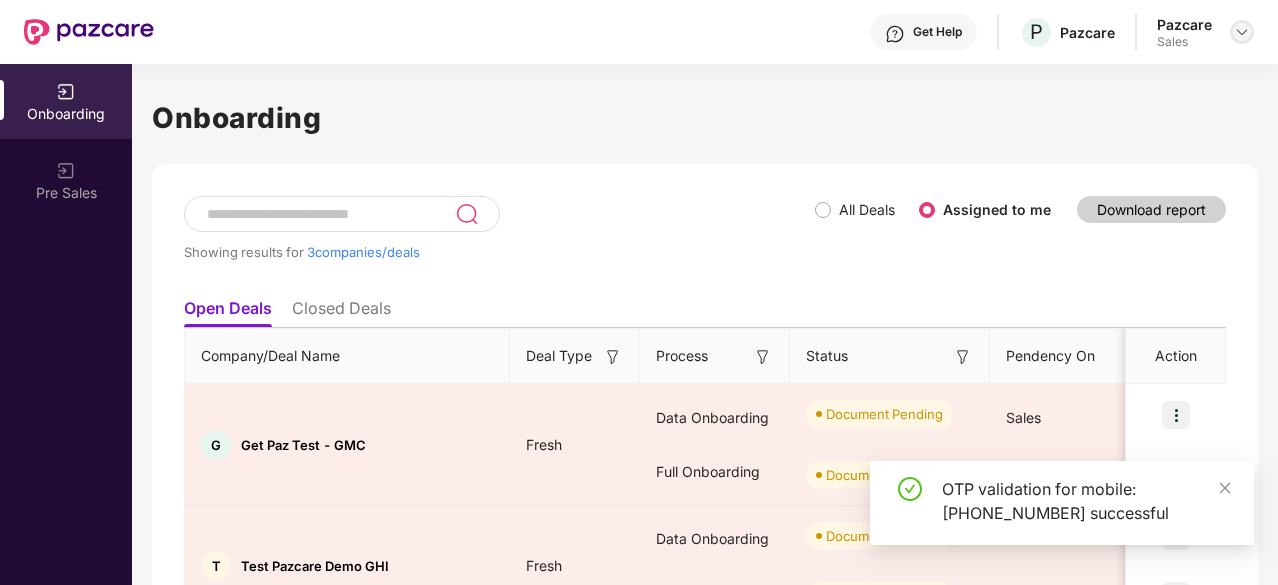 click at bounding box center [1242, 32] 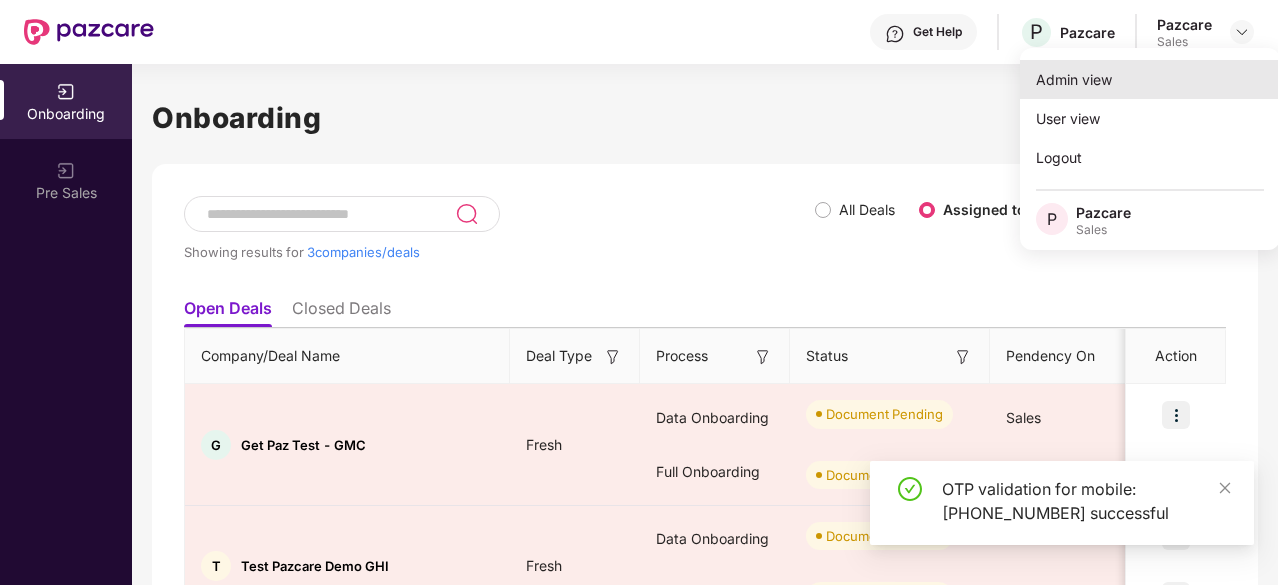 click on "Admin view" at bounding box center [1150, 79] 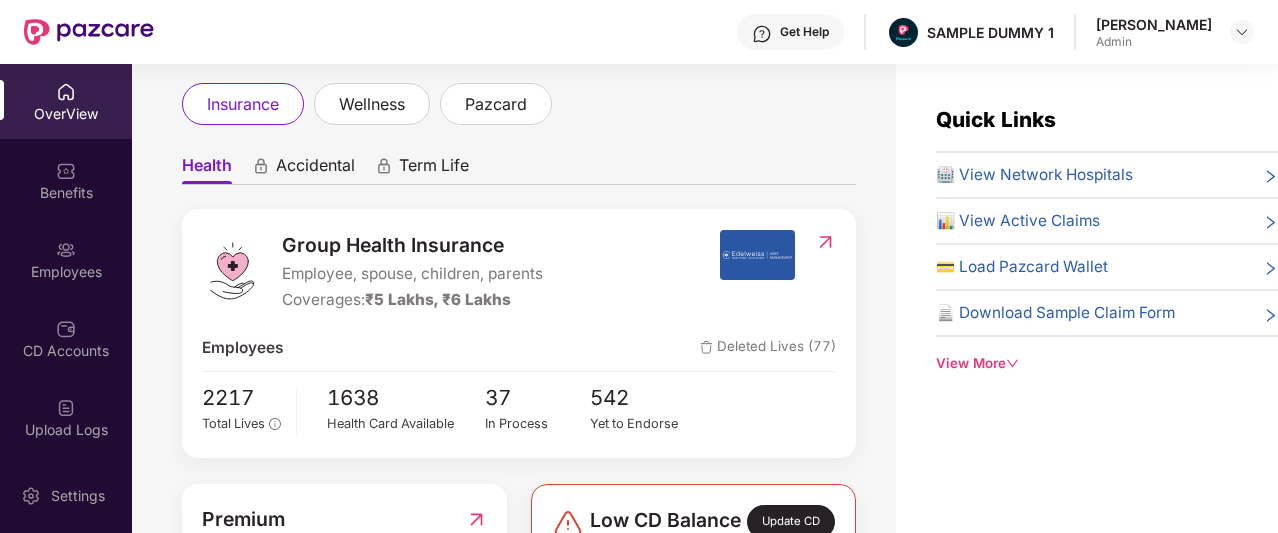 scroll, scrollTop: 107, scrollLeft: 0, axis: vertical 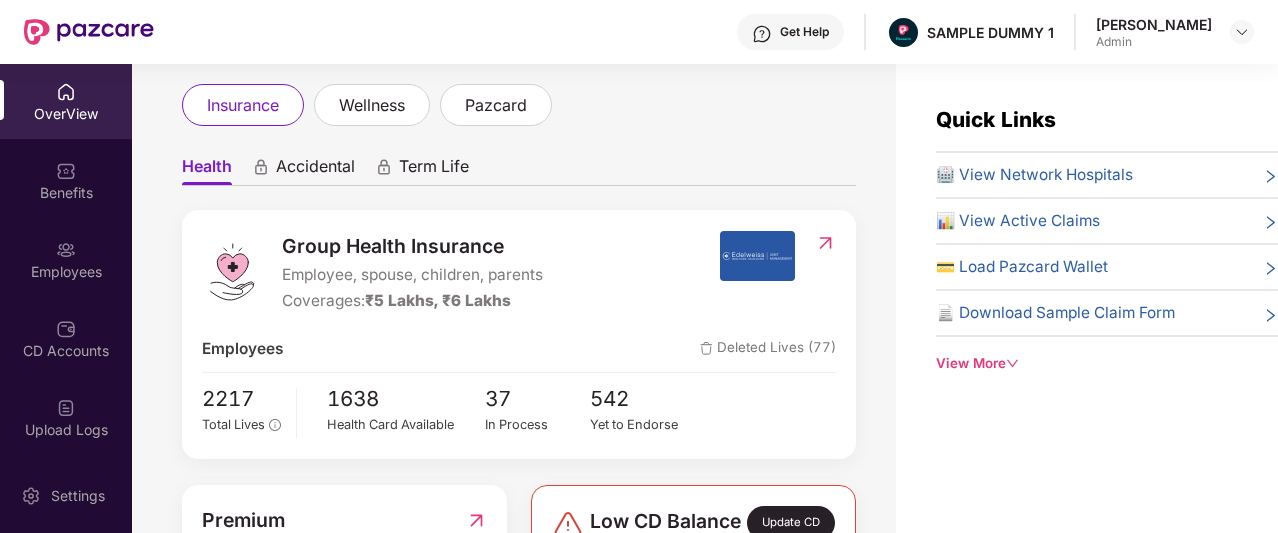 click on "Group Health Insurance" at bounding box center [412, 246] 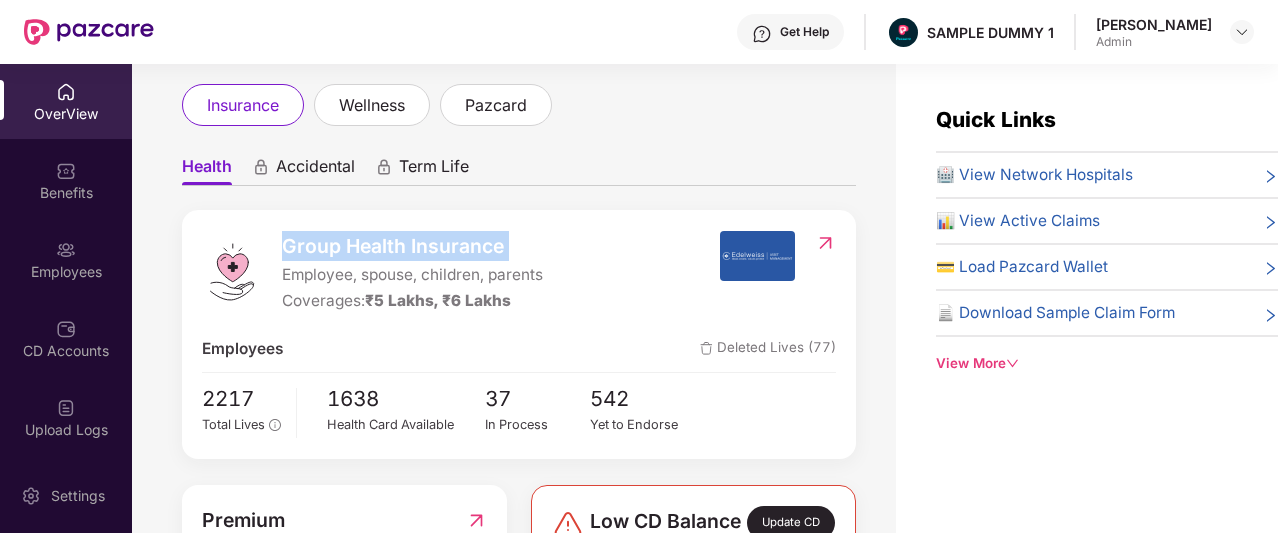 click on "Group Health Insurance" at bounding box center [412, 246] 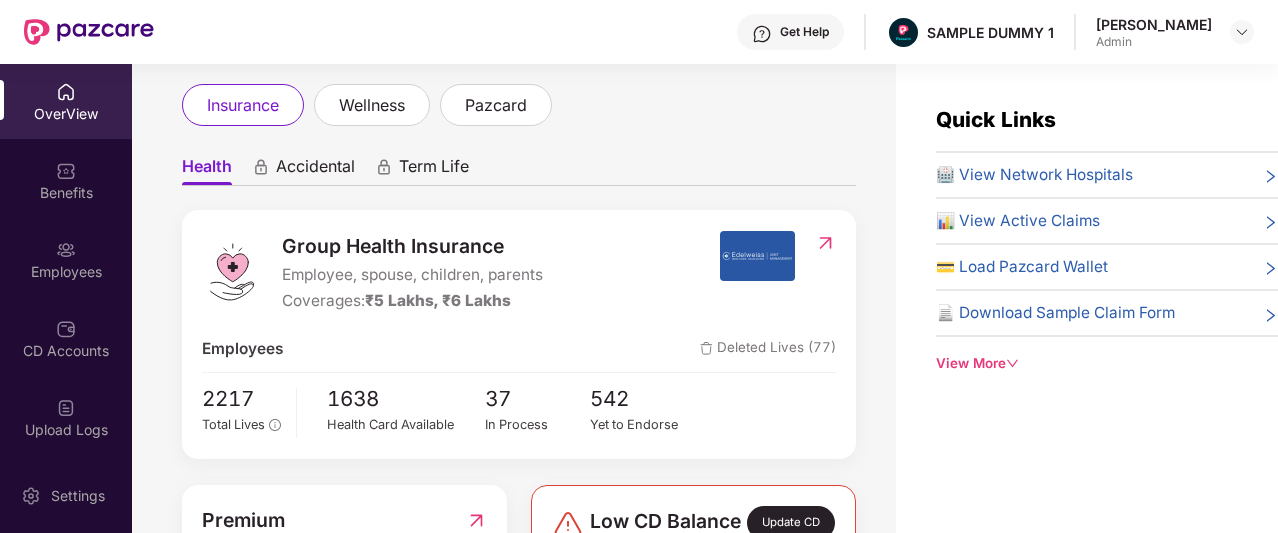 click on "Accidental" at bounding box center (315, 170) 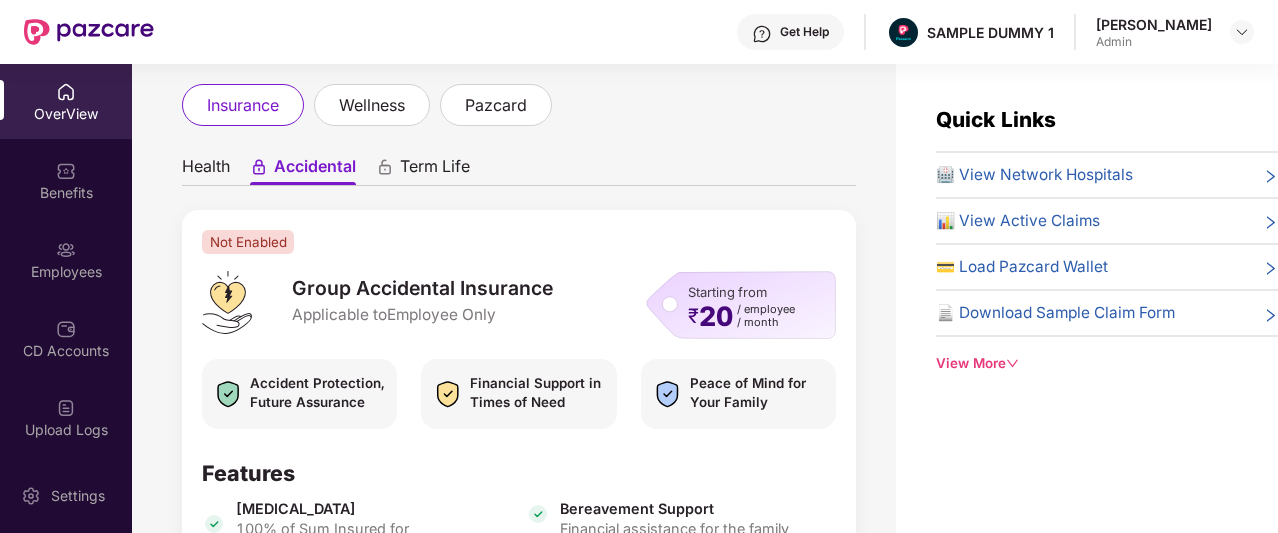 click on "Term Life" at bounding box center (435, 170) 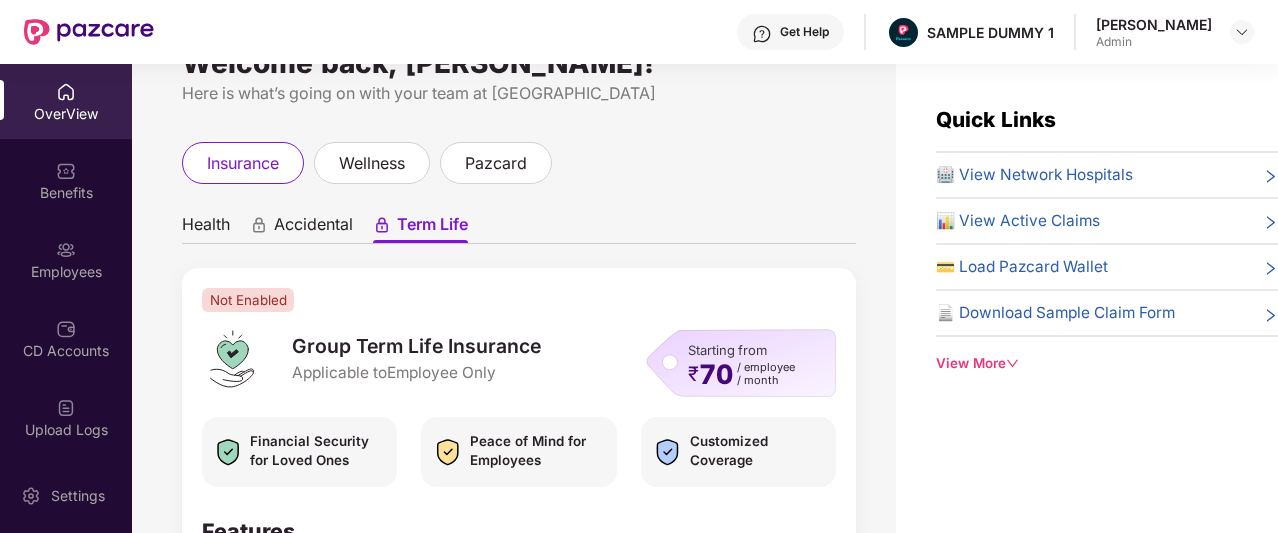 scroll, scrollTop: 41, scrollLeft: 0, axis: vertical 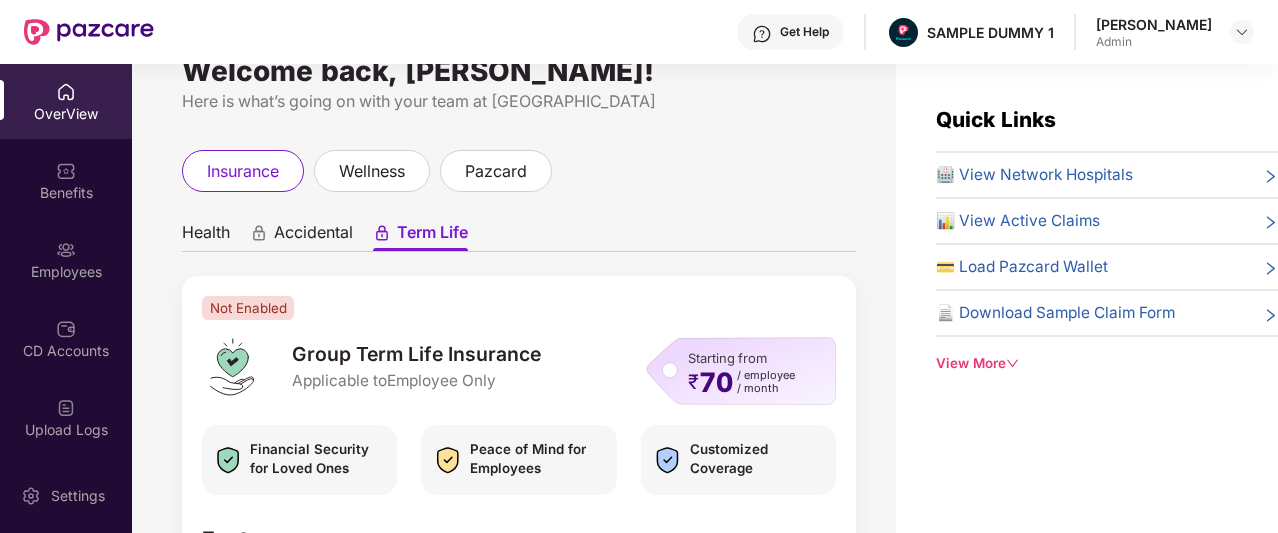 click on "Health   Accidental   Term Life" at bounding box center [519, 232] 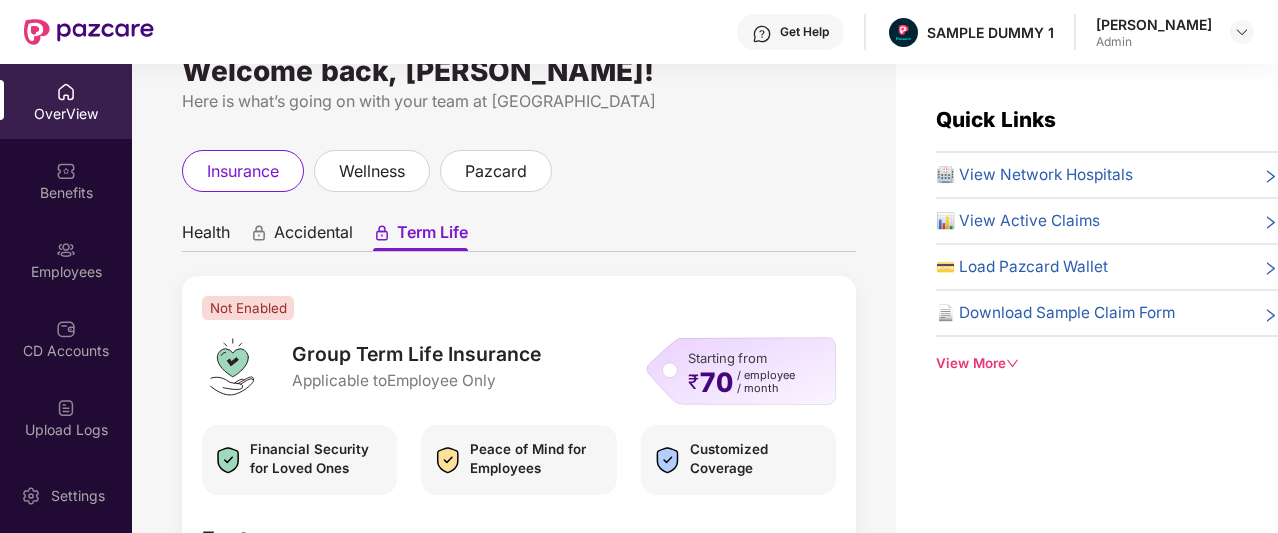 click on "Health" at bounding box center [206, 236] 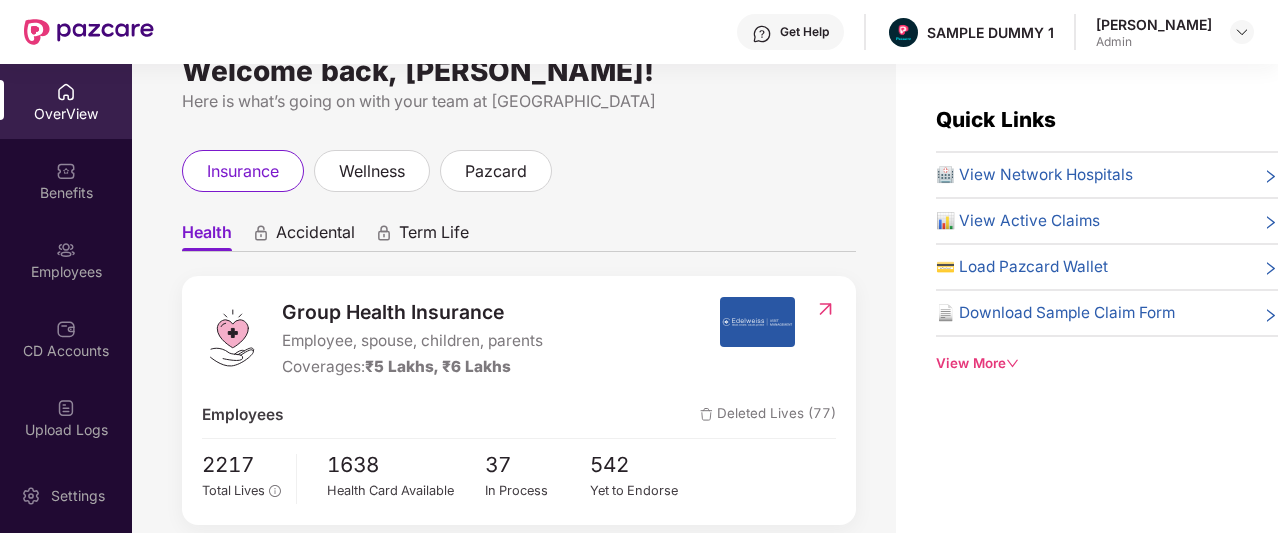 scroll, scrollTop: 34, scrollLeft: 0, axis: vertical 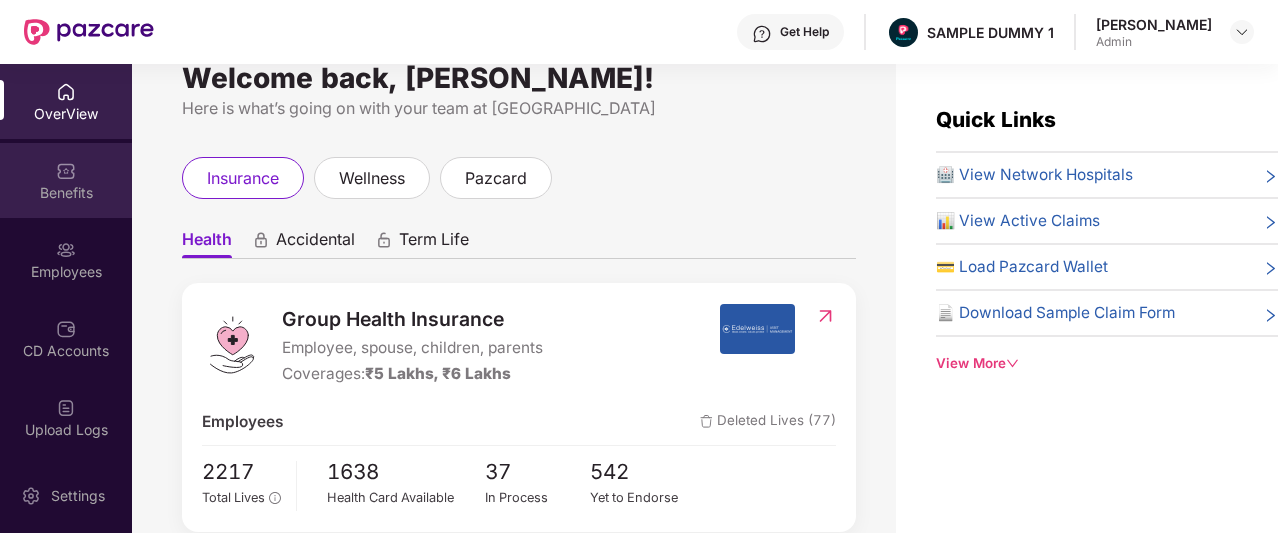 click on "Benefits" at bounding box center [66, 193] 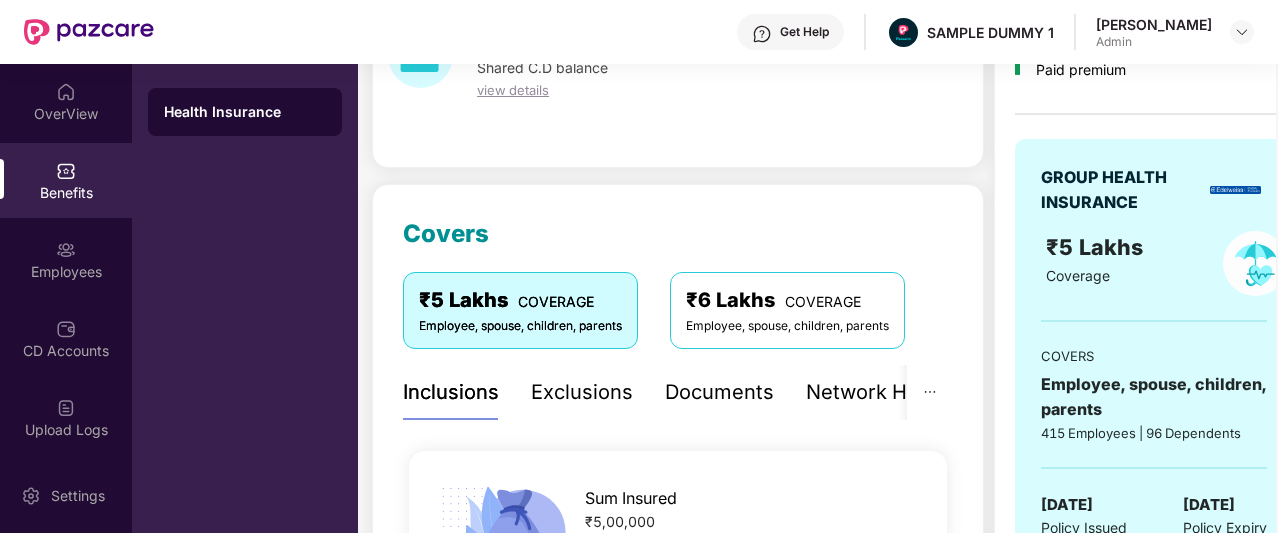 scroll, scrollTop: 135, scrollLeft: 0, axis: vertical 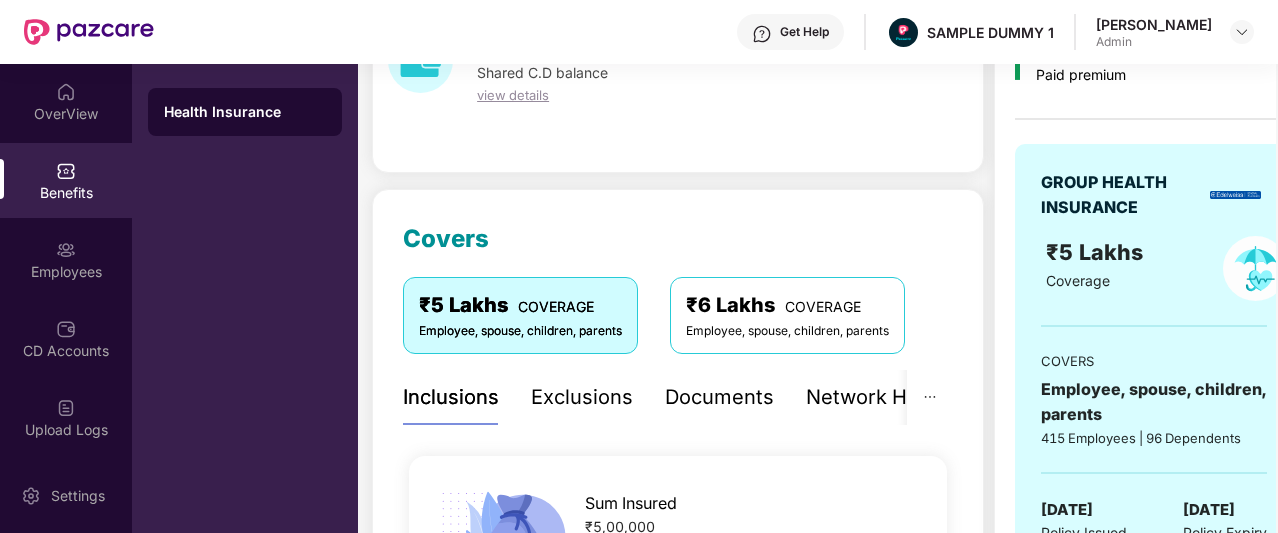 click on "Exclusions" at bounding box center (582, 397) 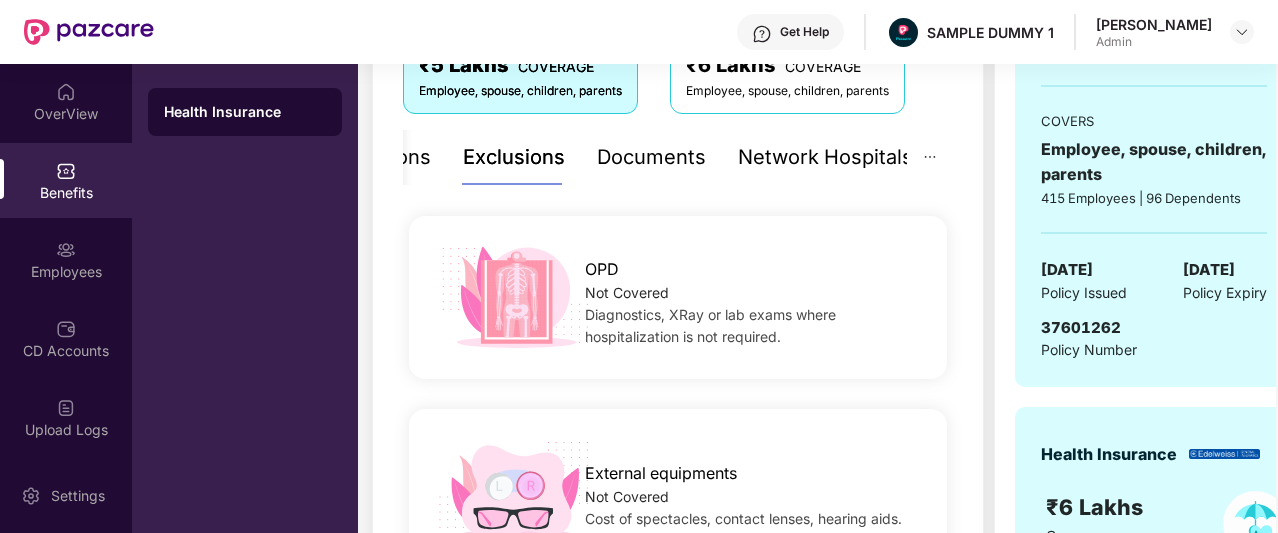 scroll, scrollTop: 263, scrollLeft: 0, axis: vertical 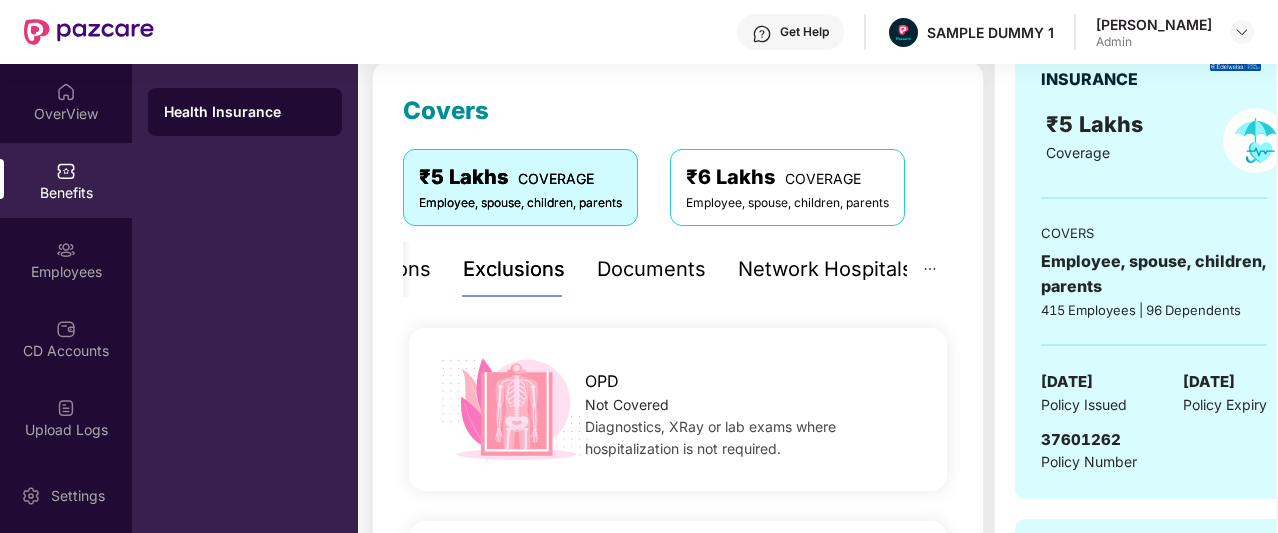 click on "Documents" at bounding box center (651, 269) 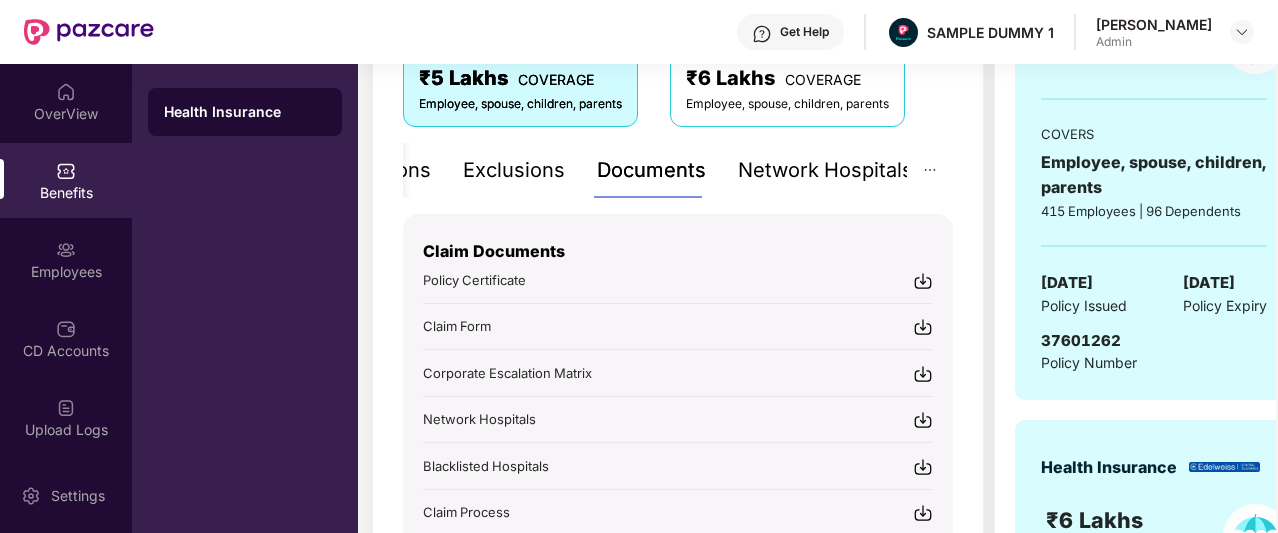 scroll, scrollTop: 364, scrollLeft: 0, axis: vertical 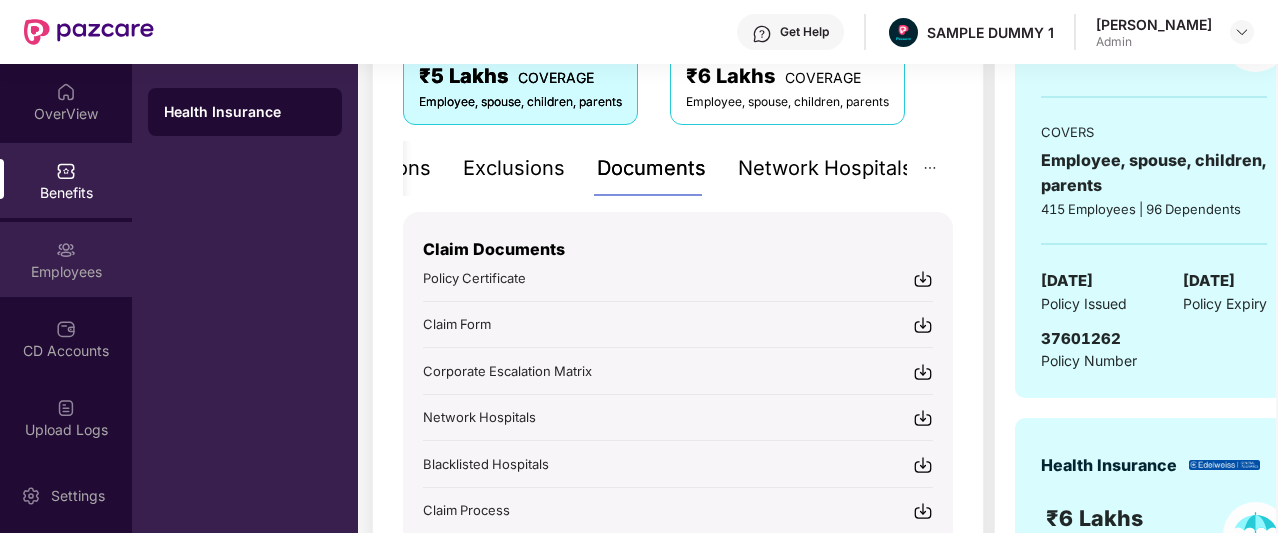 click on "Employees" at bounding box center [66, 259] 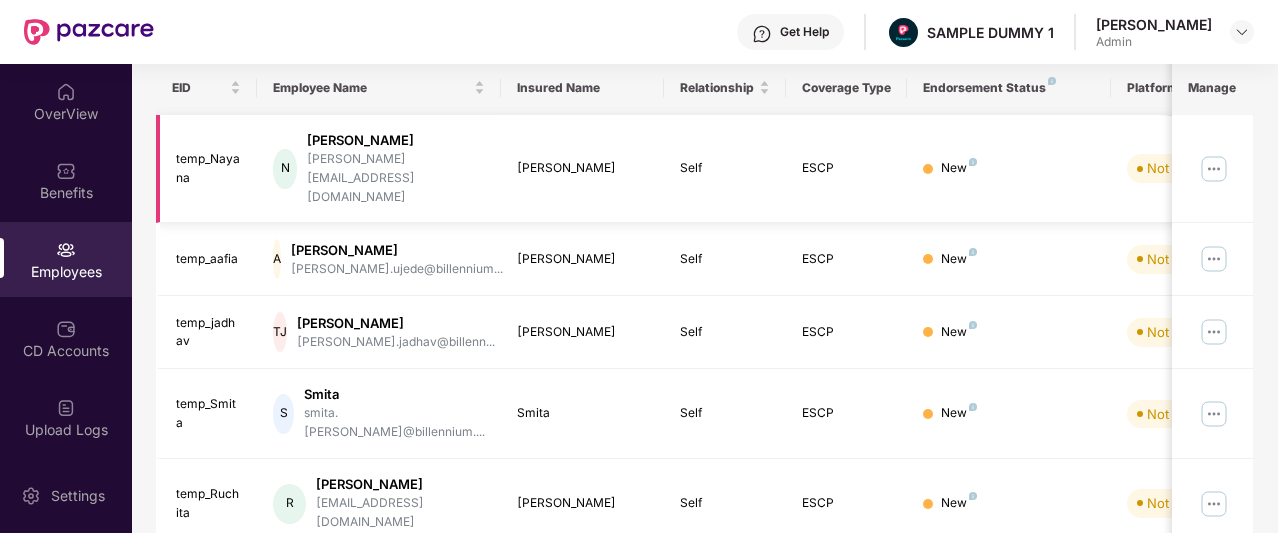 scroll, scrollTop: 0, scrollLeft: 0, axis: both 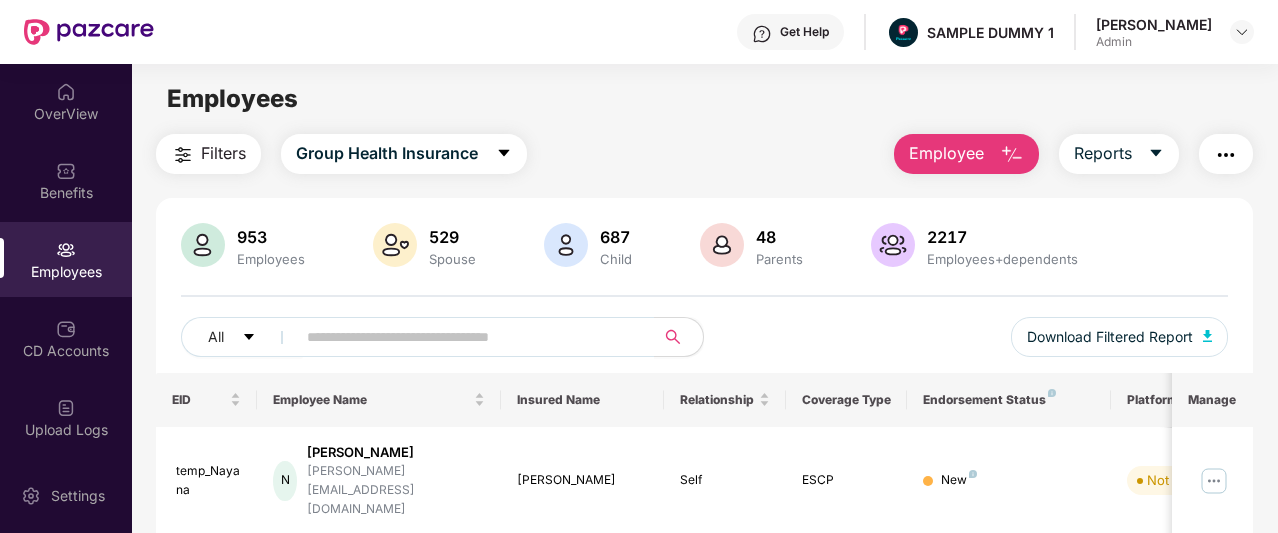 click on "Employee" at bounding box center [966, 154] 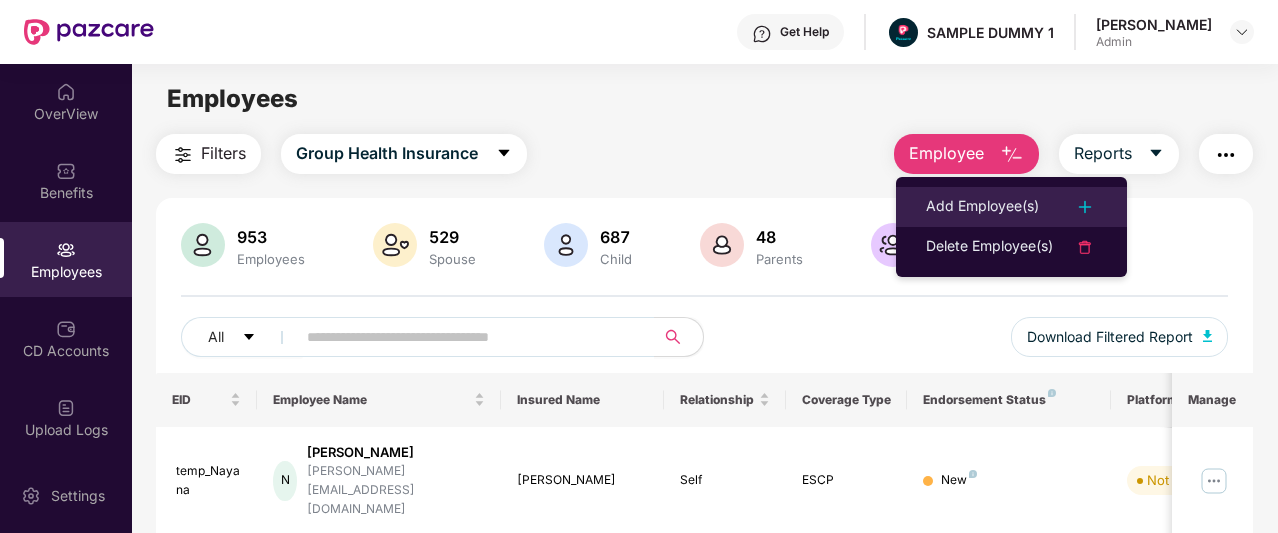 click on "Add Employee(s)" at bounding box center (982, 207) 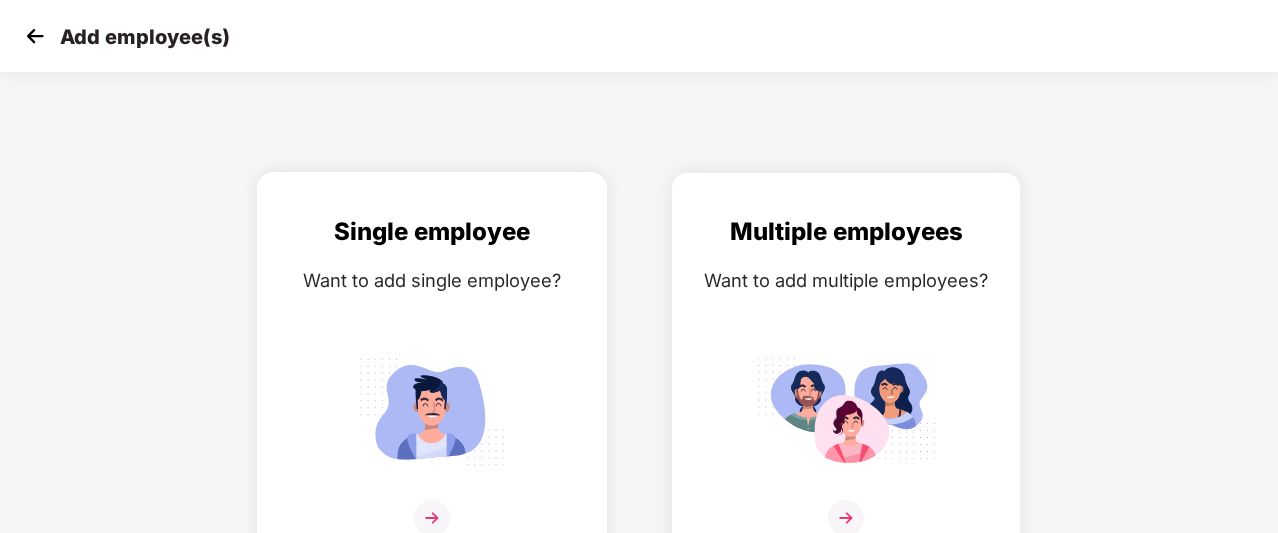 scroll, scrollTop: 32, scrollLeft: 0, axis: vertical 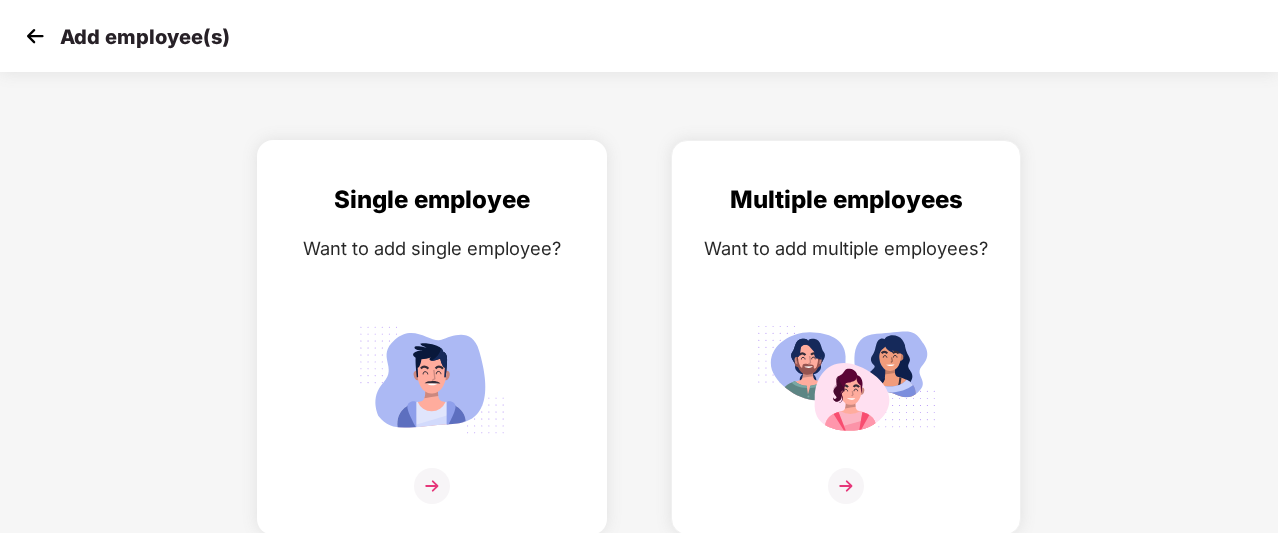 click at bounding box center [432, 486] 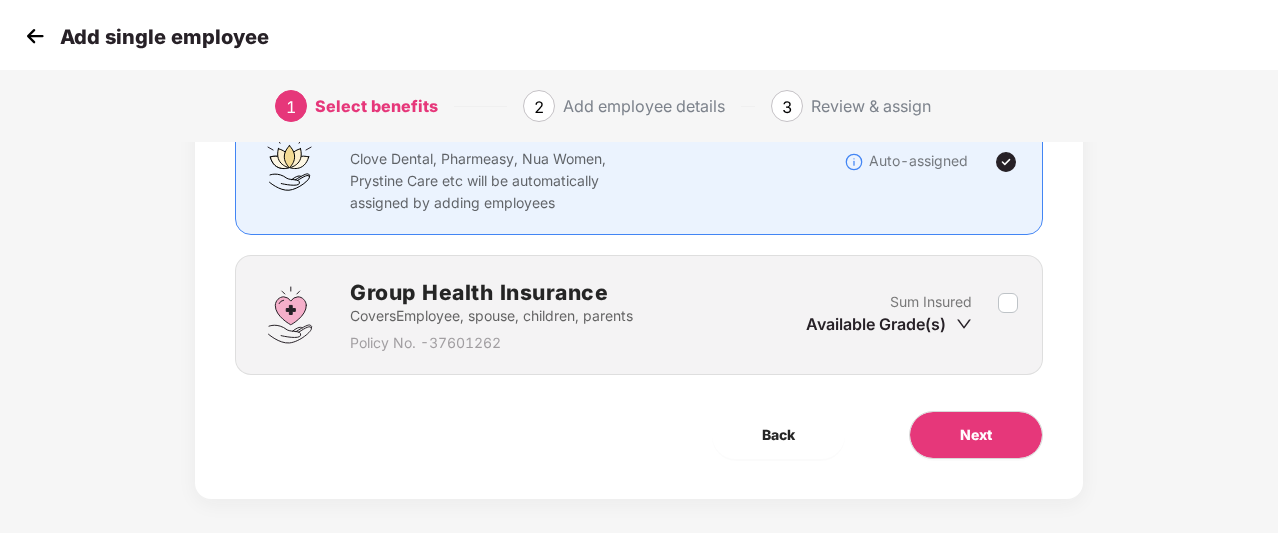 scroll, scrollTop: 204, scrollLeft: 0, axis: vertical 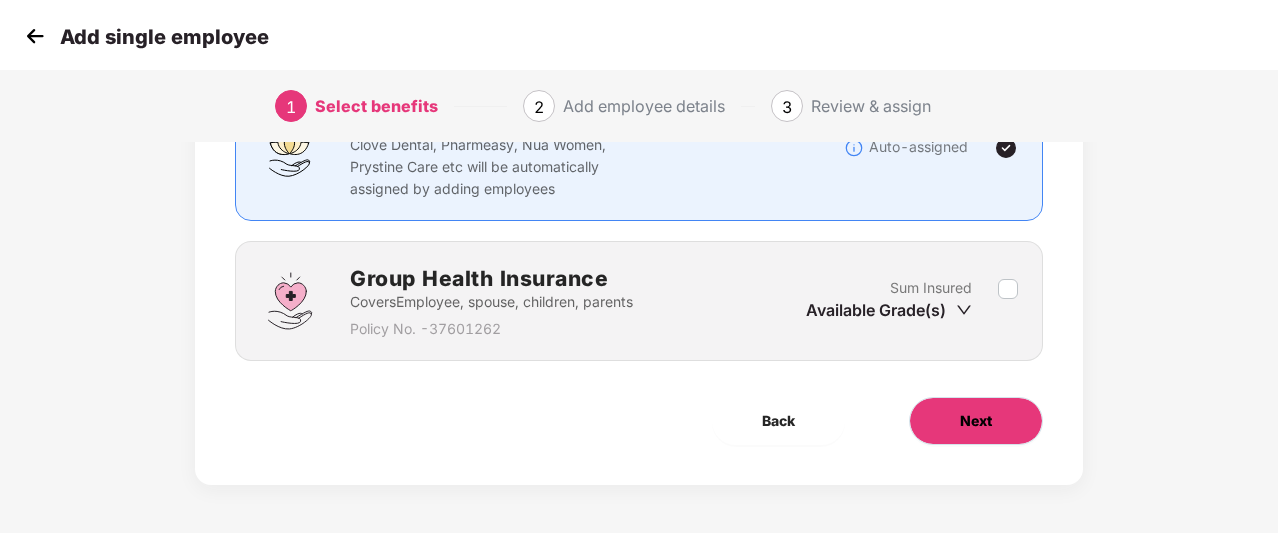 click on "Next" at bounding box center (976, 421) 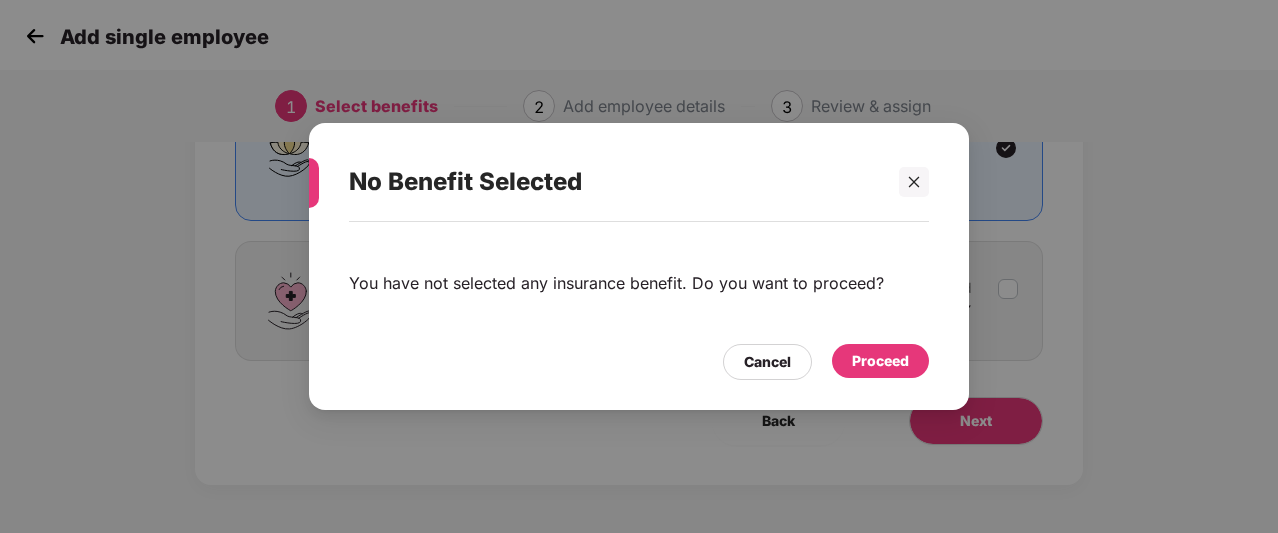 click on "Proceed" at bounding box center [880, 361] 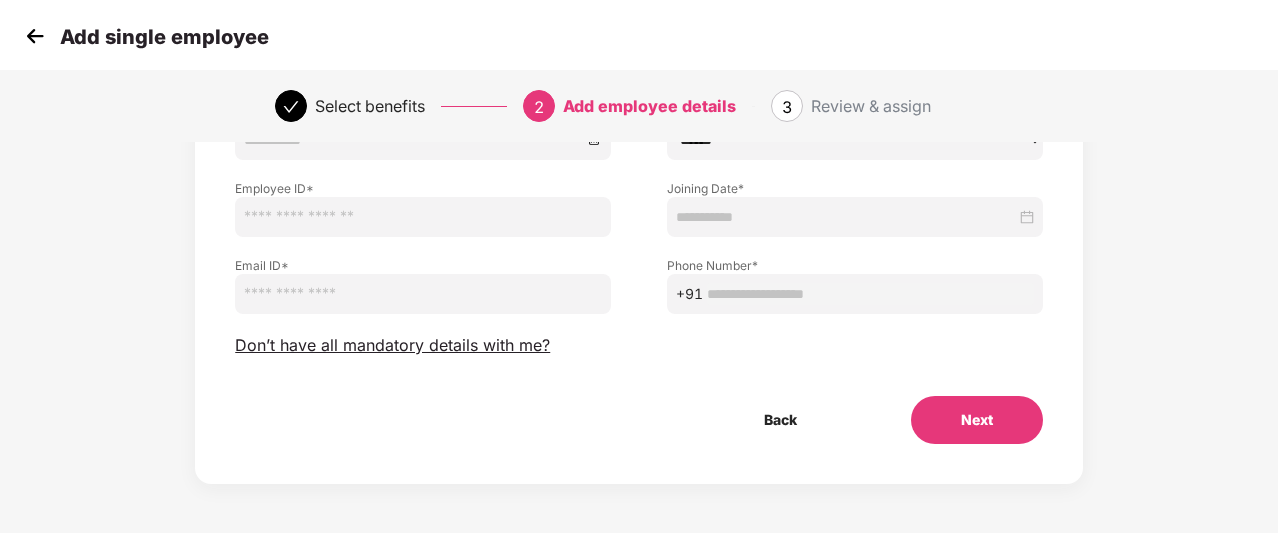 scroll, scrollTop: 268, scrollLeft: 0, axis: vertical 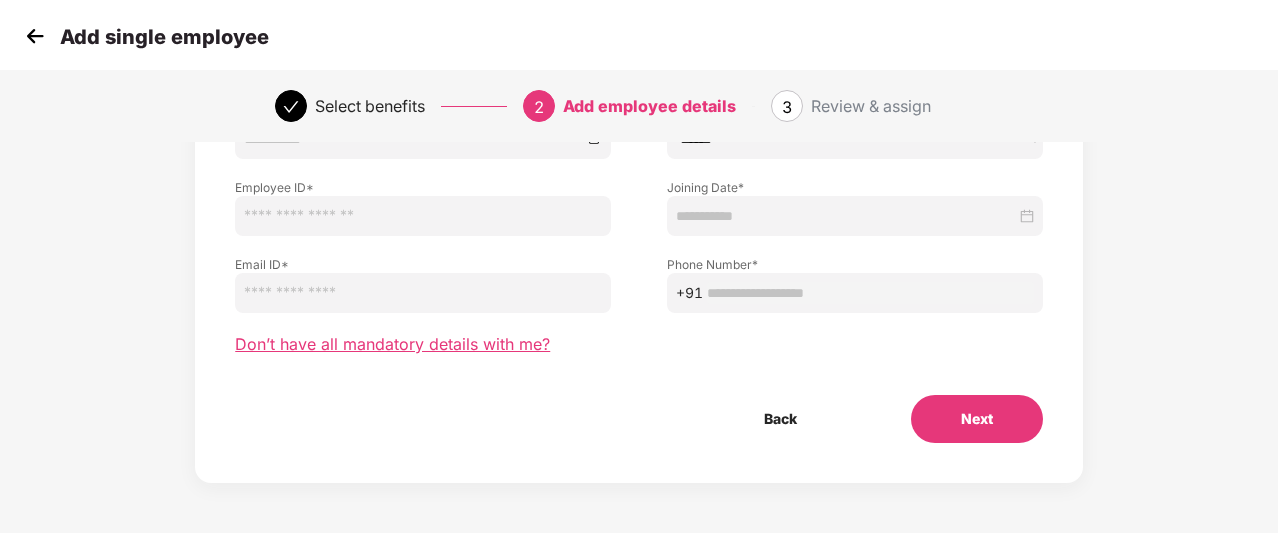 click on "Don’t have all mandatory details with me?" at bounding box center [392, 344] 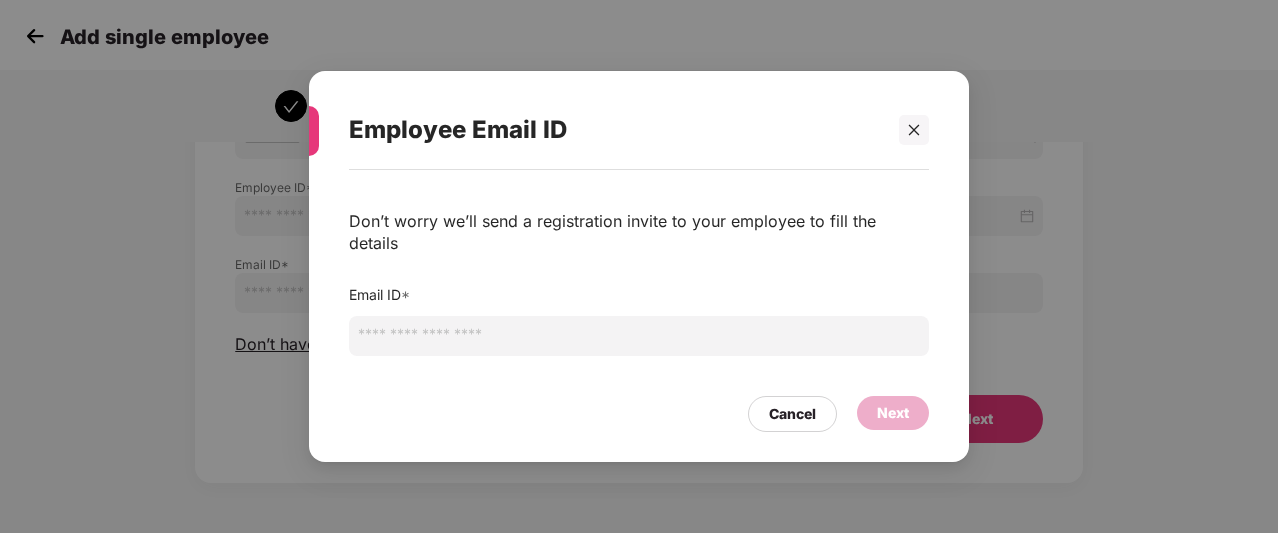 click at bounding box center (639, 336) 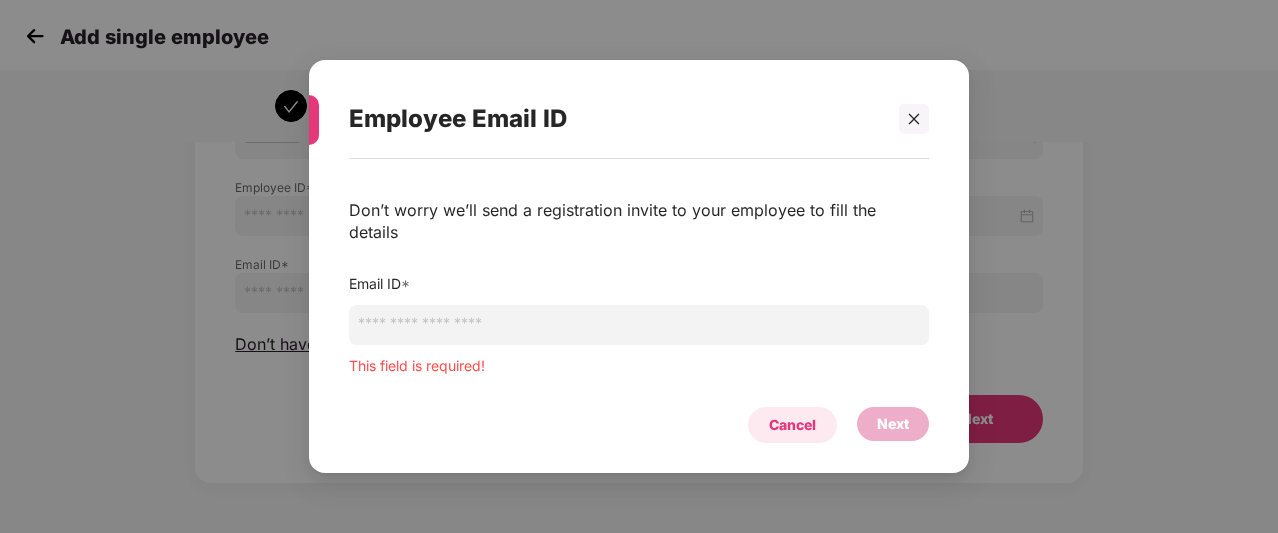 click on "Cancel" at bounding box center [792, 425] 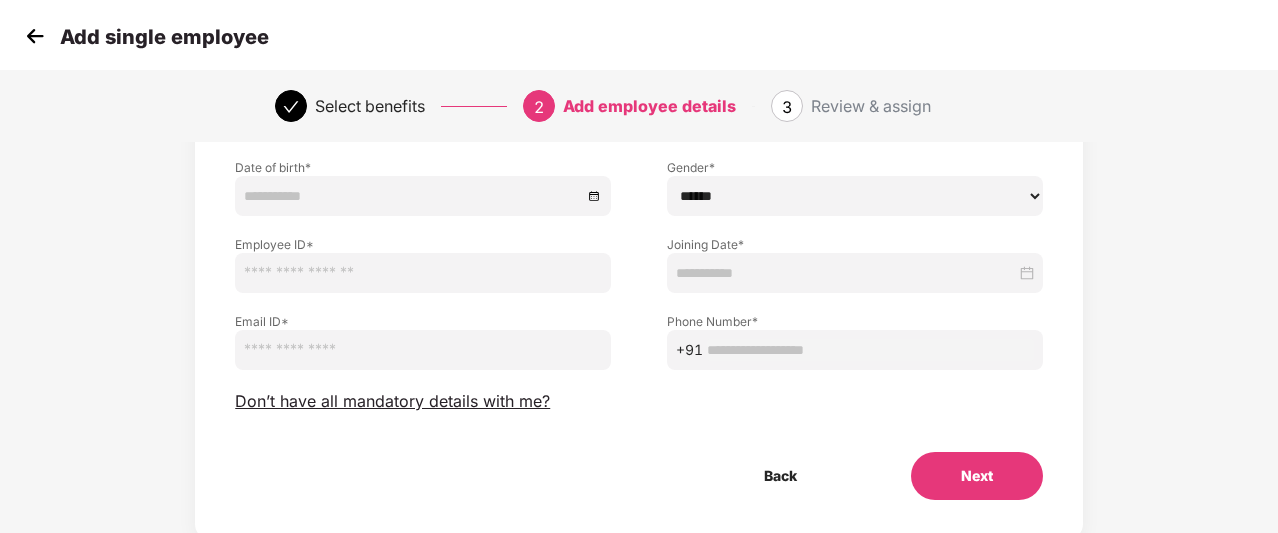 scroll, scrollTop: 212, scrollLeft: 0, axis: vertical 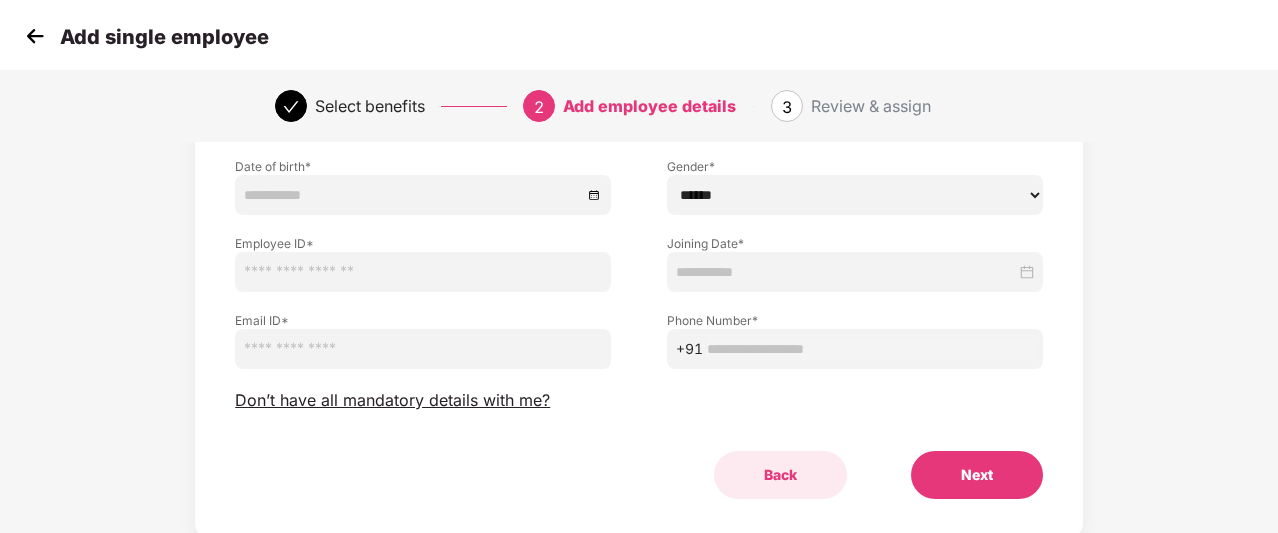 click on "Back" at bounding box center (780, 475) 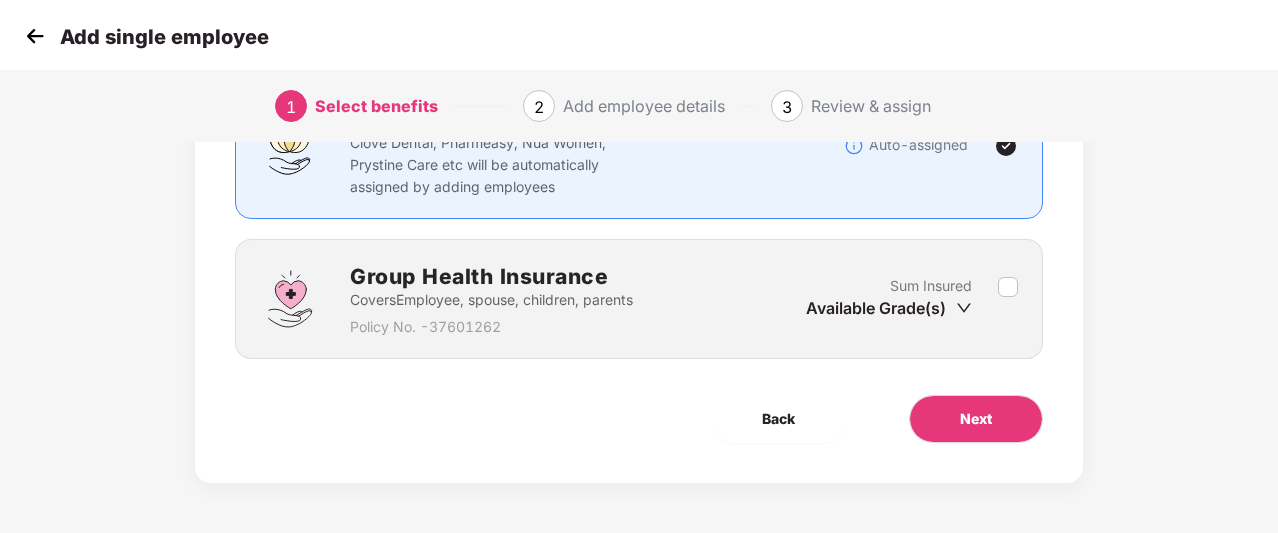 scroll, scrollTop: 204, scrollLeft: 0, axis: vertical 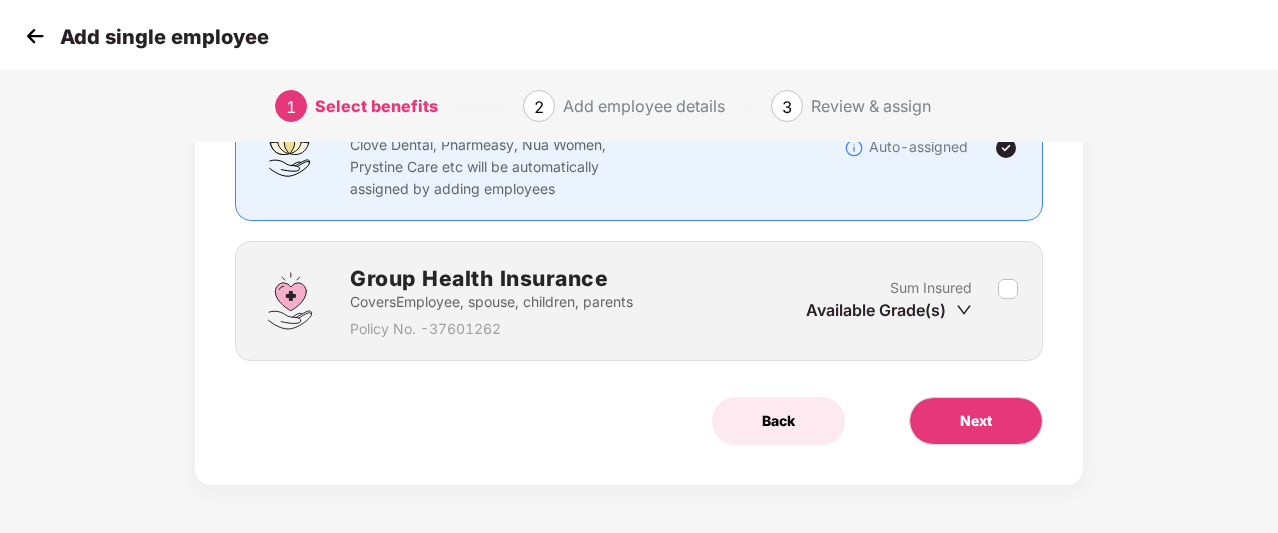 click on "Back" at bounding box center (778, 421) 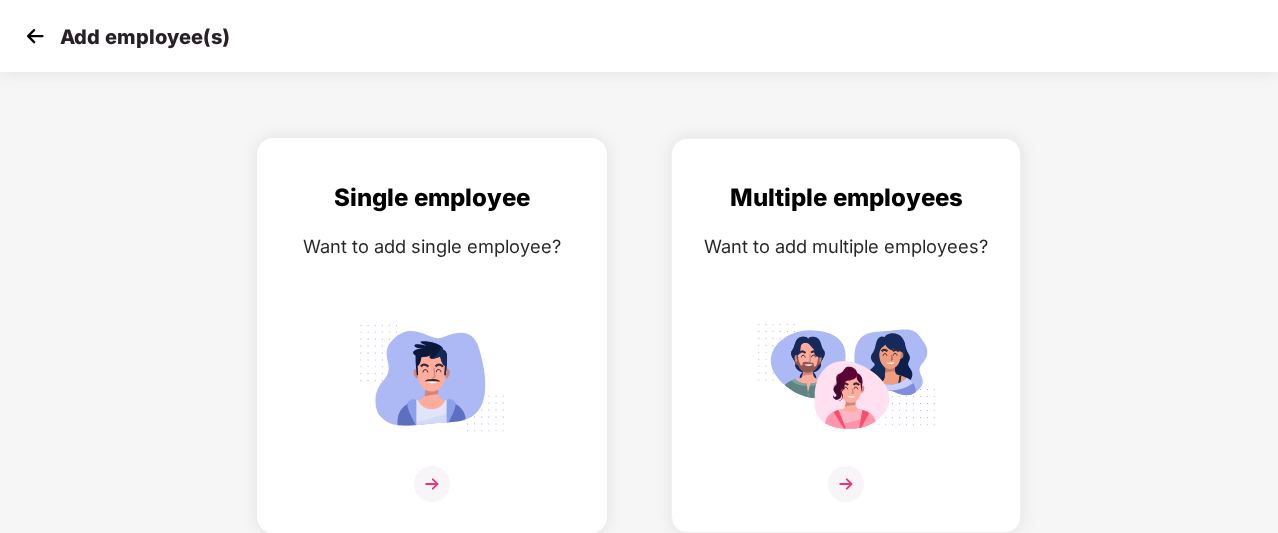 scroll, scrollTop: 0, scrollLeft: 0, axis: both 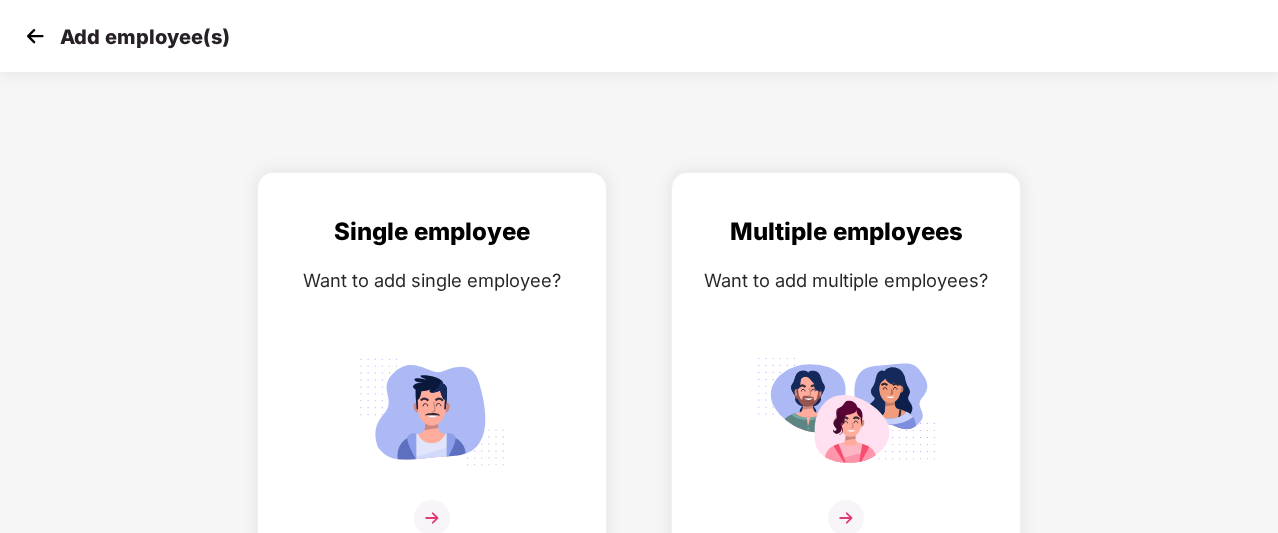 click at bounding box center (35, 36) 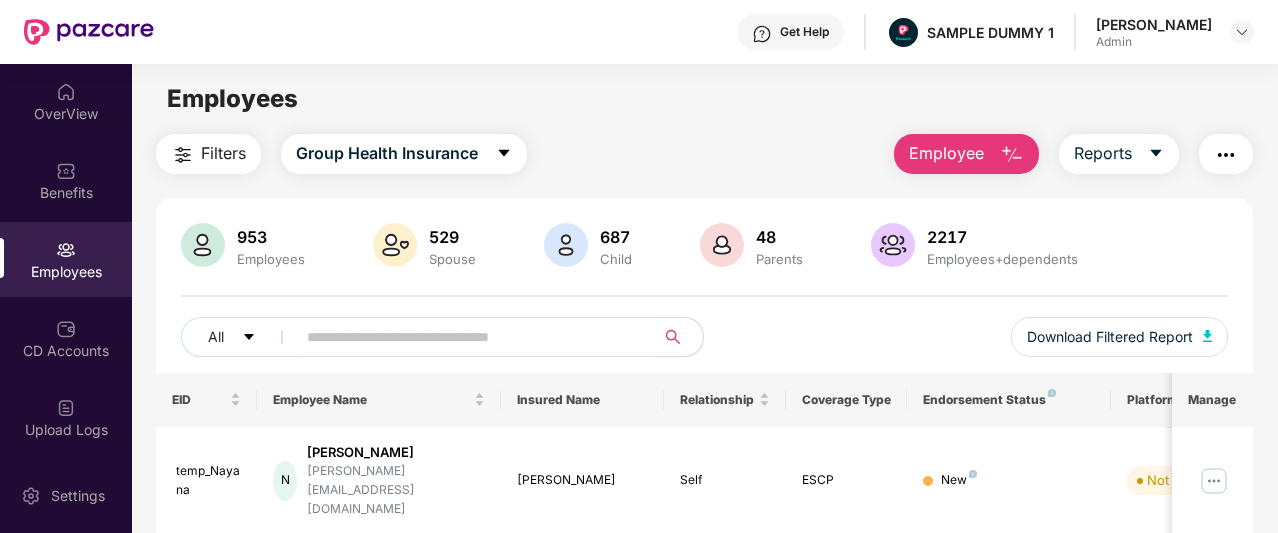 click at bounding box center [1012, 155] 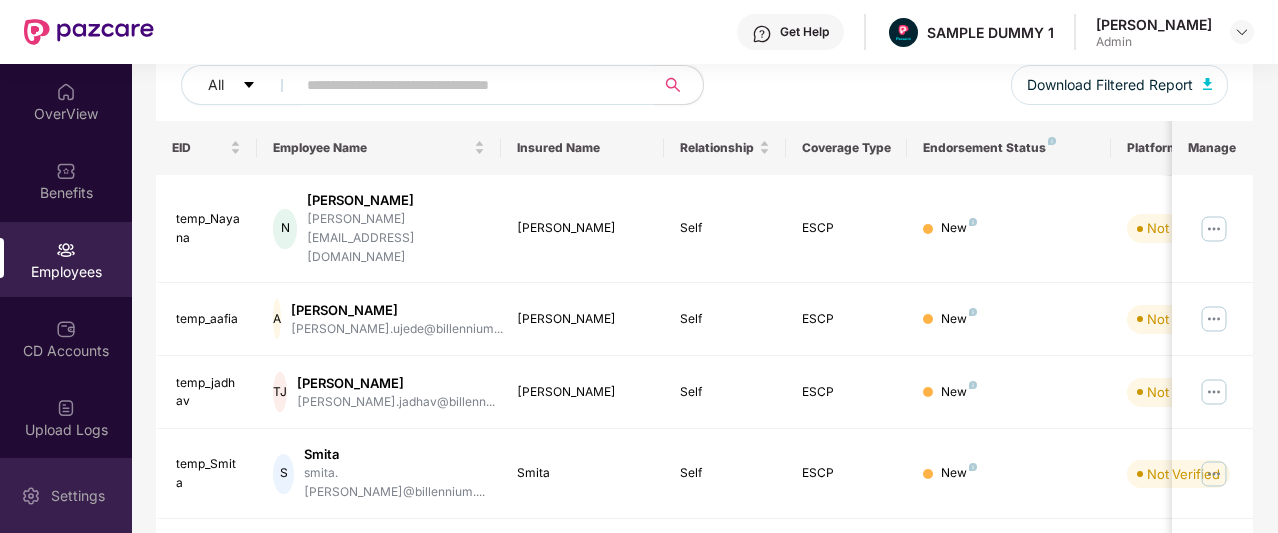 scroll, scrollTop: 254, scrollLeft: 0, axis: vertical 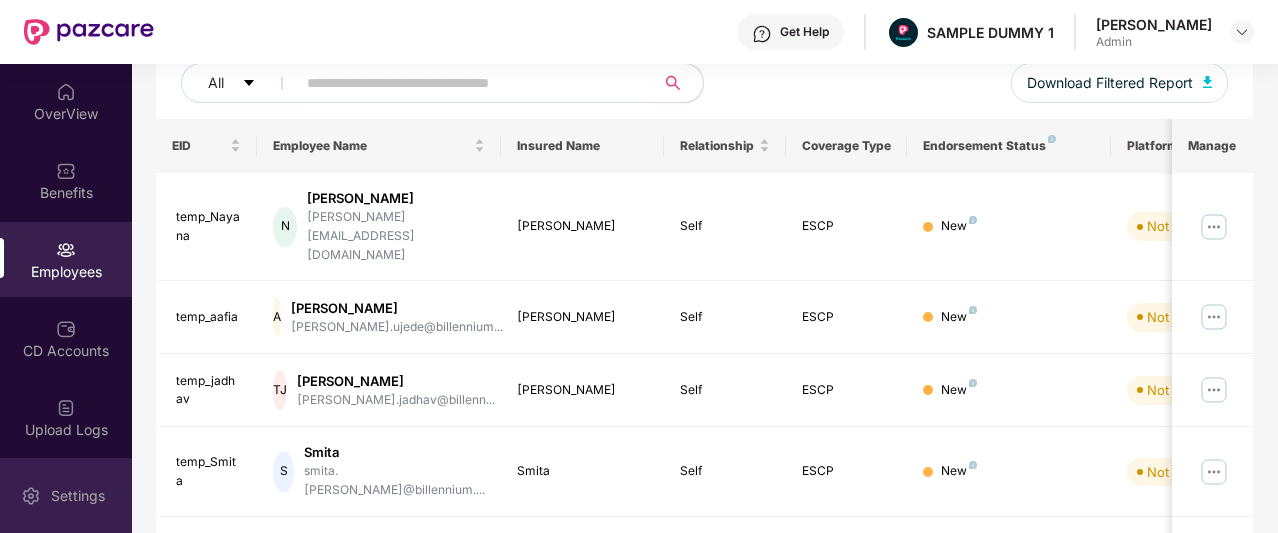 click on "Settings" at bounding box center (78, 496) 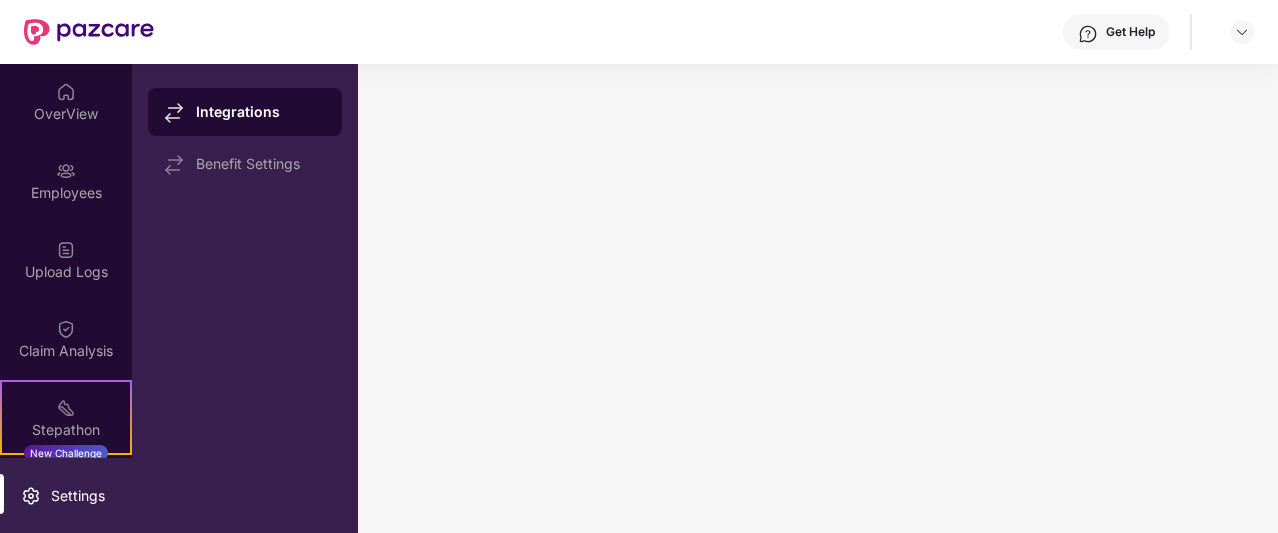 scroll, scrollTop: 0, scrollLeft: 0, axis: both 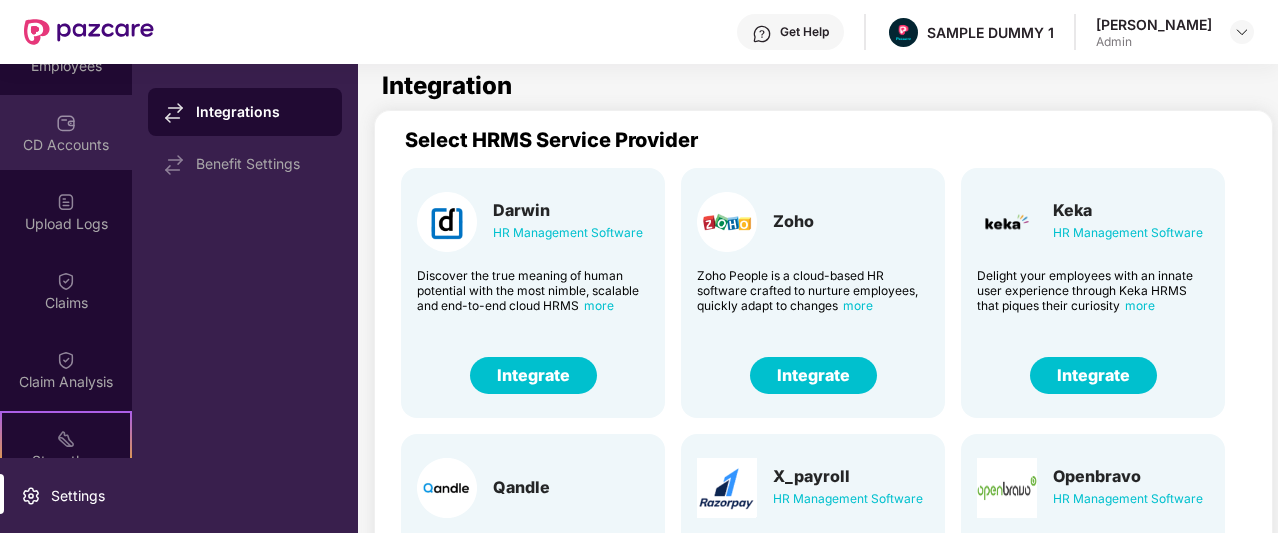 click on "Claims" at bounding box center [66, 290] 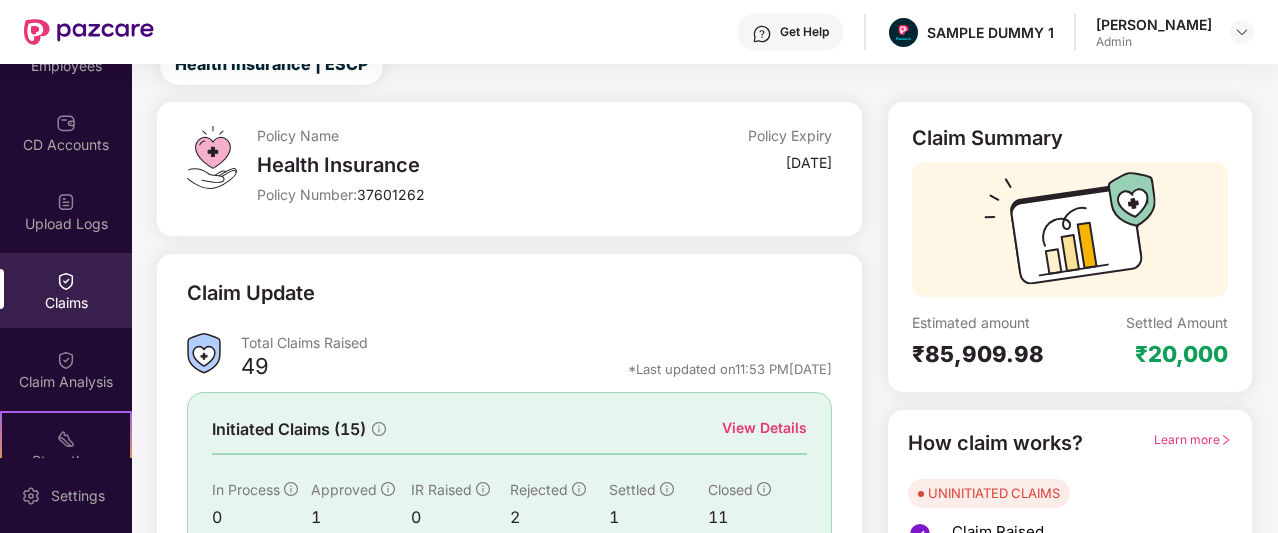 scroll, scrollTop: 76, scrollLeft: 0, axis: vertical 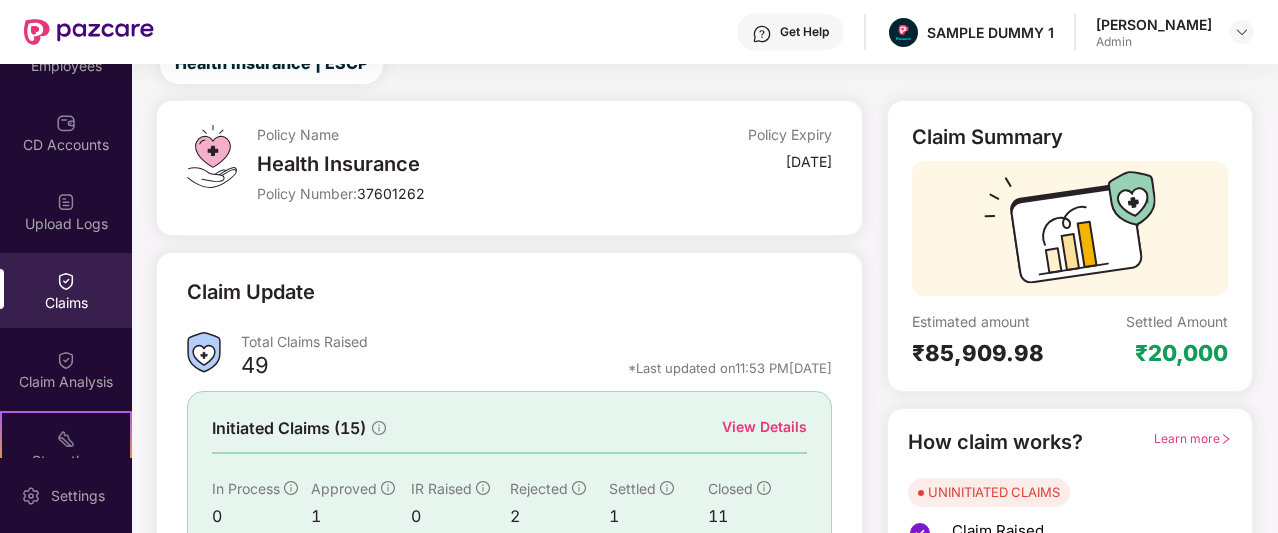 click on "View Details" at bounding box center [764, 427] 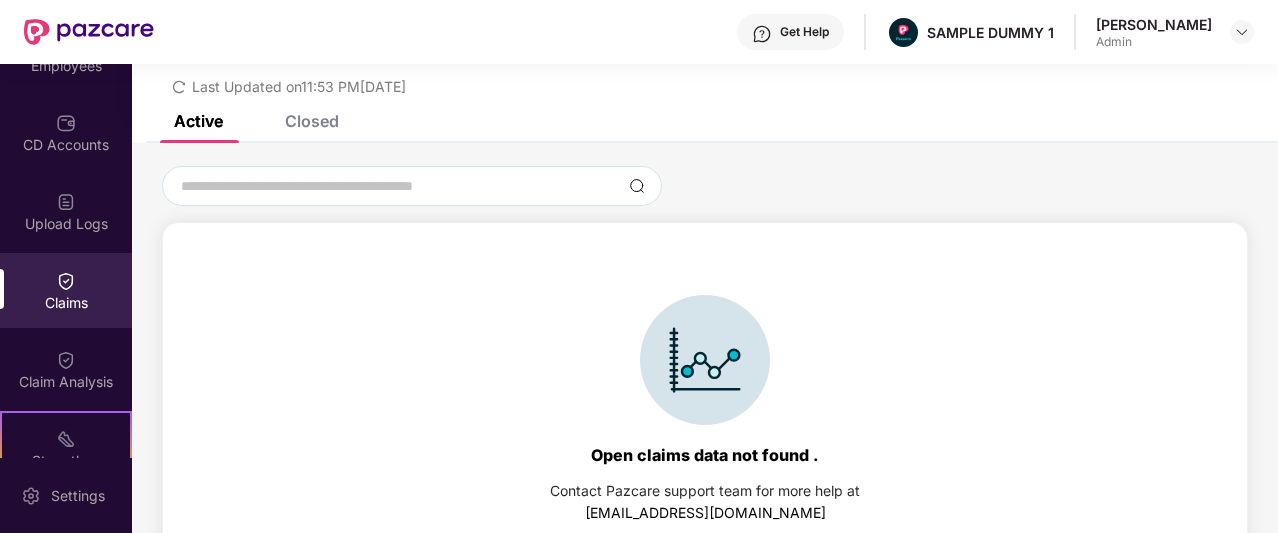 scroll, scrollTop: 76, scrollLeft: 0, axis: vertical 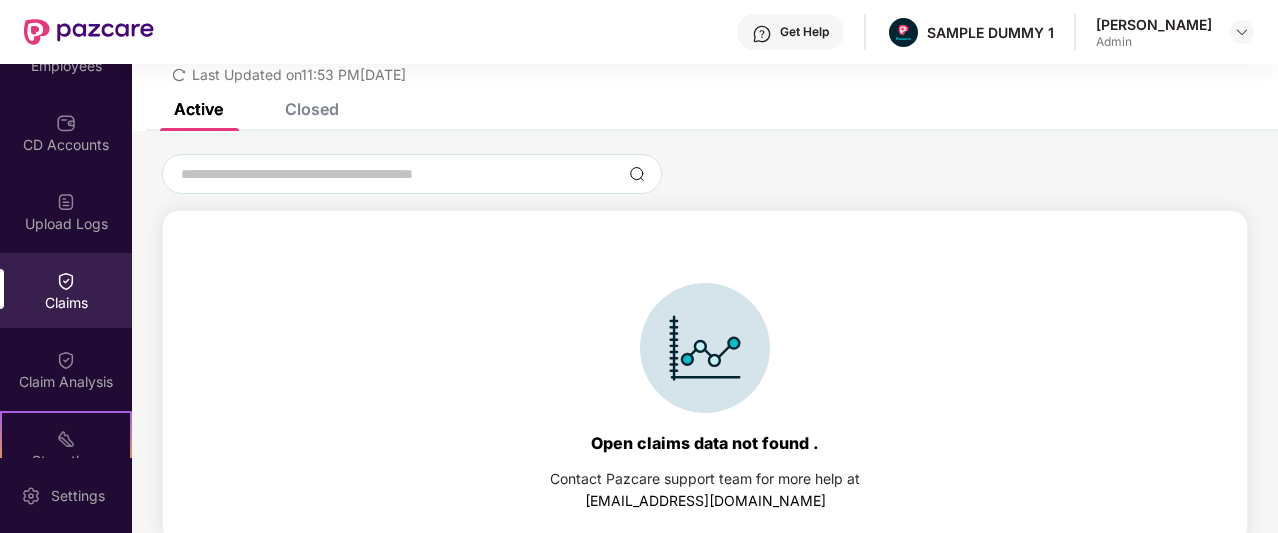 click on "Closed" at bounding box center [312, 109] 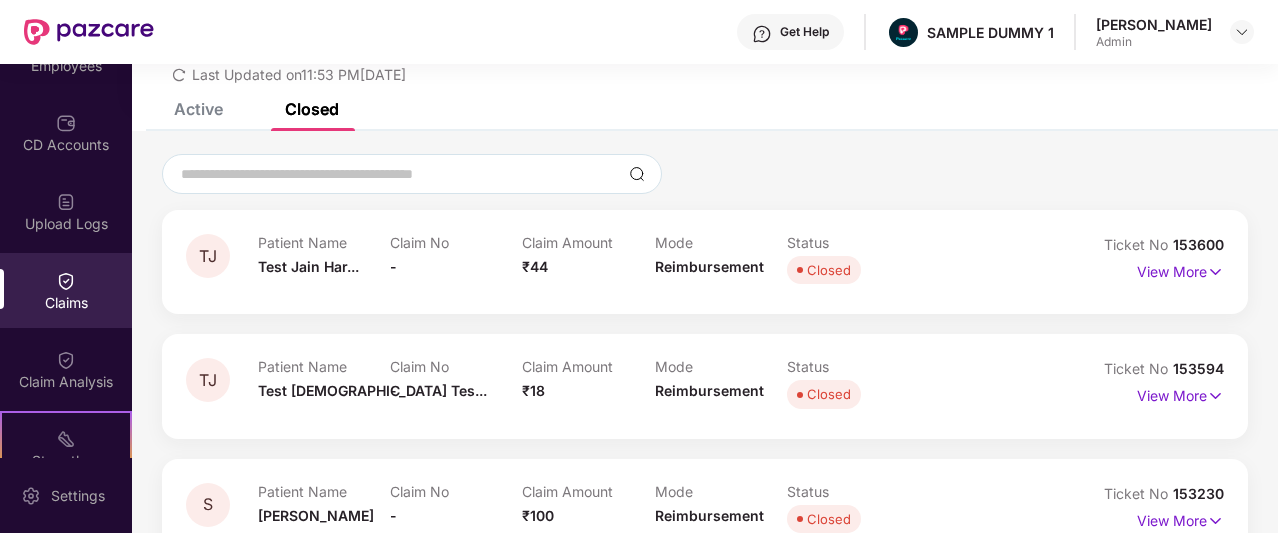 click on "Closed" at bounding box center (312, 109) 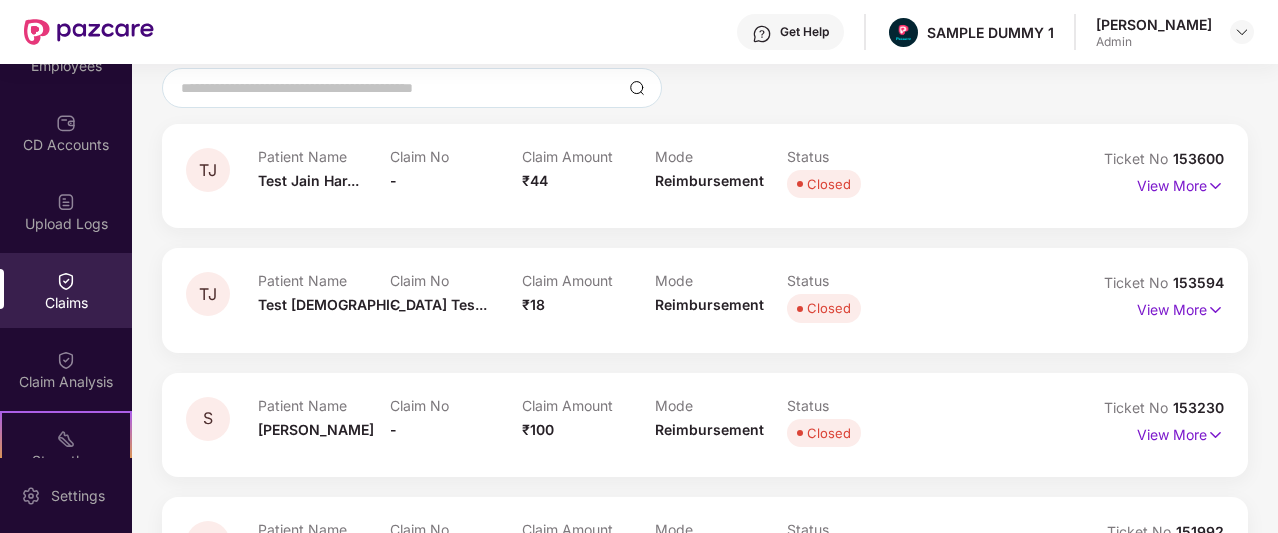 scroll, scrollTop: 0, scrollLeft: 0, axis: both 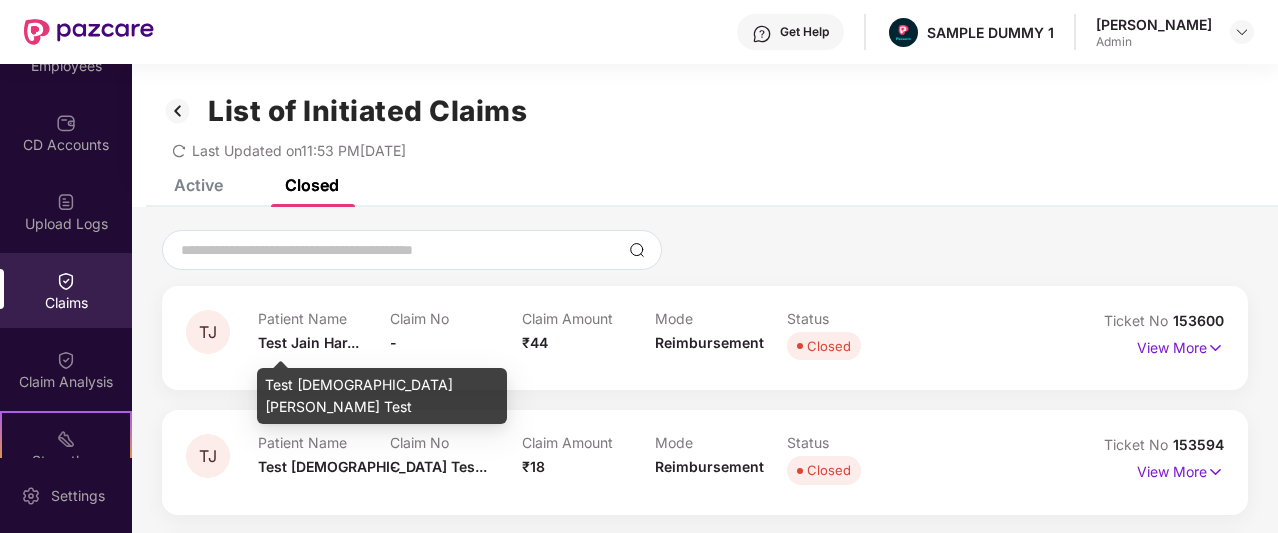 click on "Test Jain Har..." at bounding box center [308, 342] 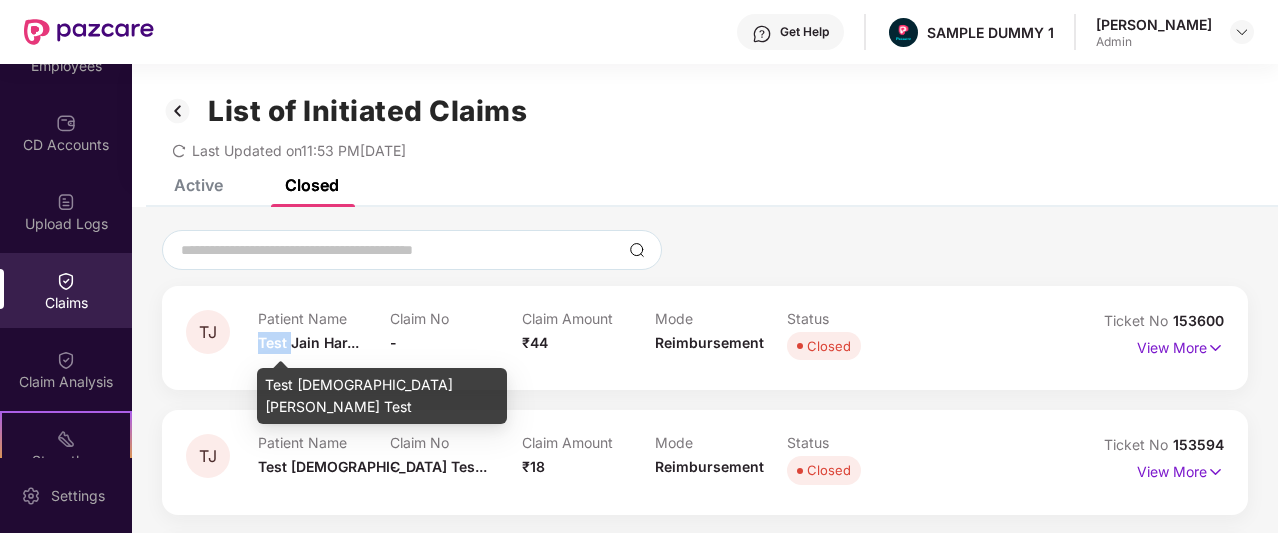click on "Test Jain Har..." at bounding box center [308, 342] 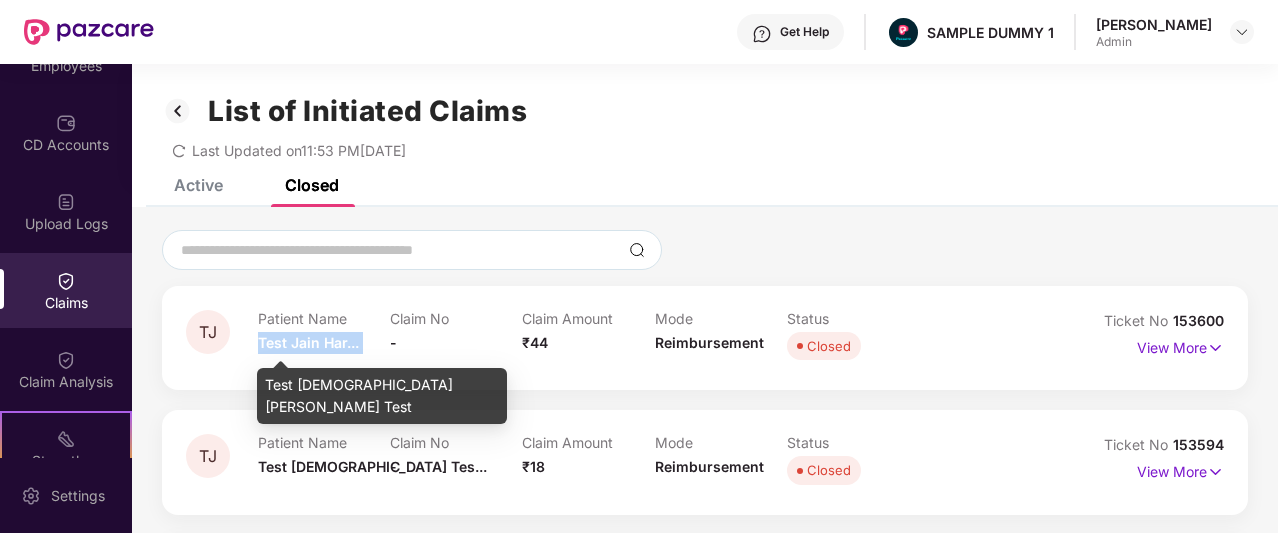 click on "Test Jain Har..." at bounding box center [308, 342] 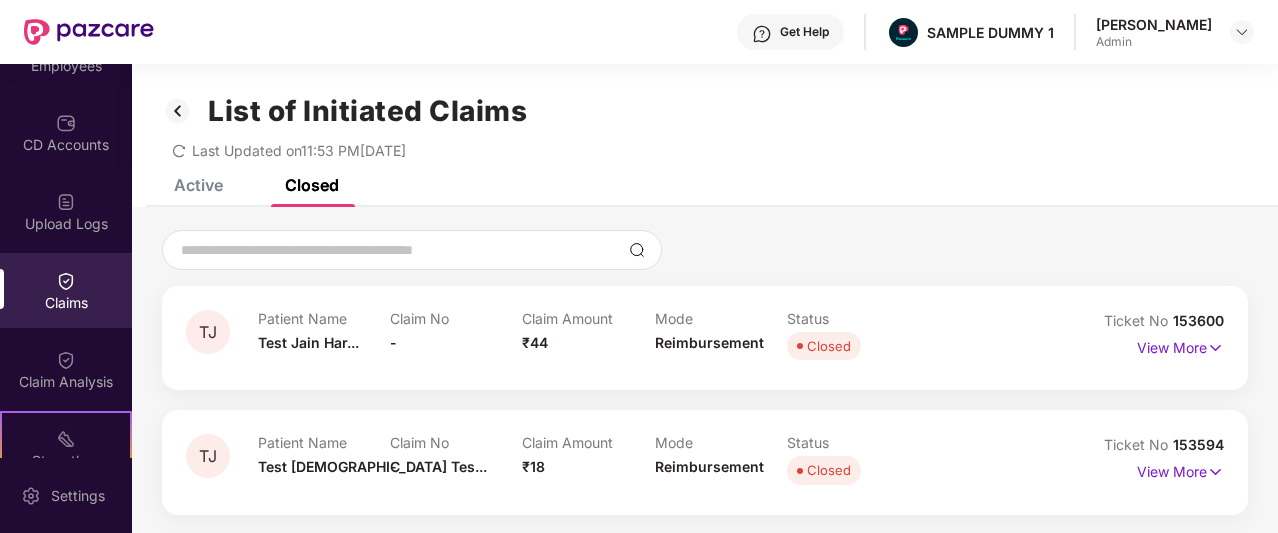 click on "Claim Amount ₹44" at bounding box center (588, 337) 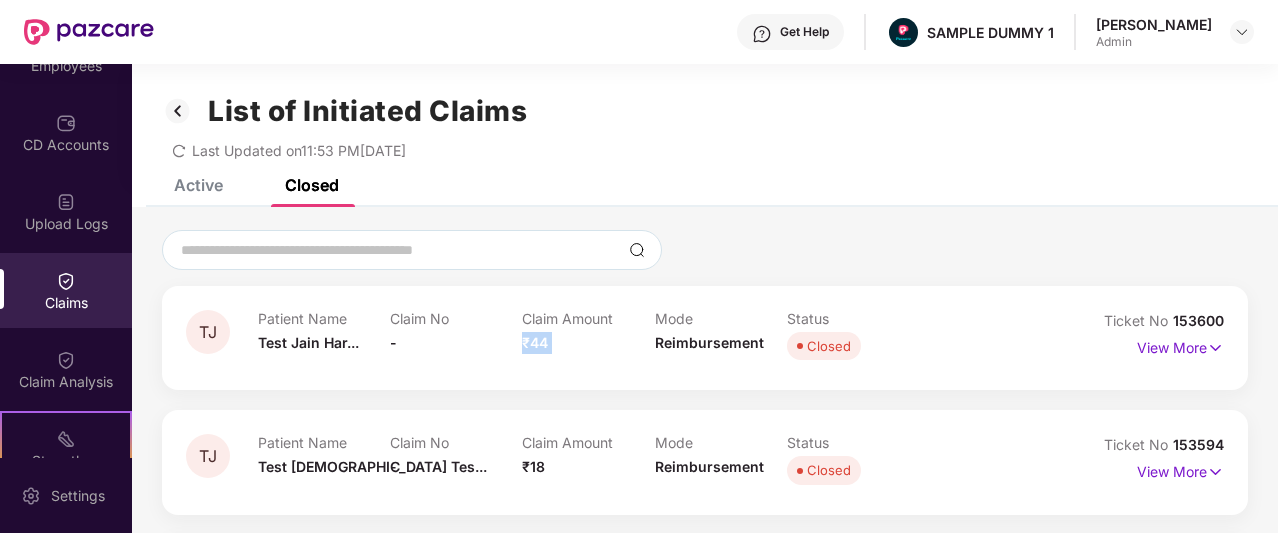 click on "Claim Amount ₹44" at bounding box center [588, 337] 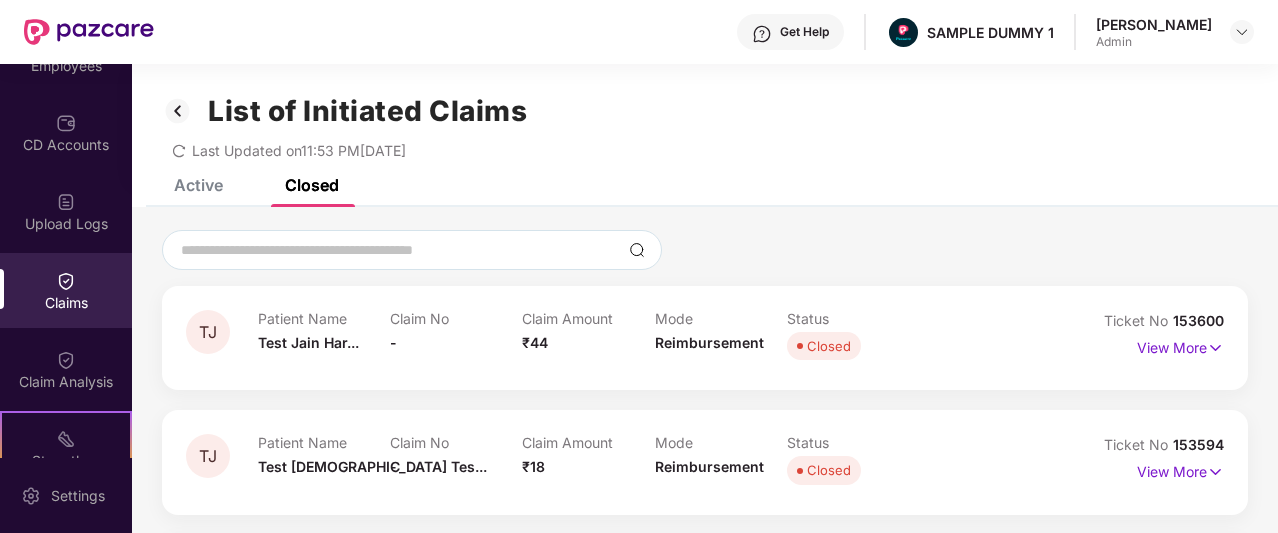 click on "Reimbursement" at bounding box center [709, 342] 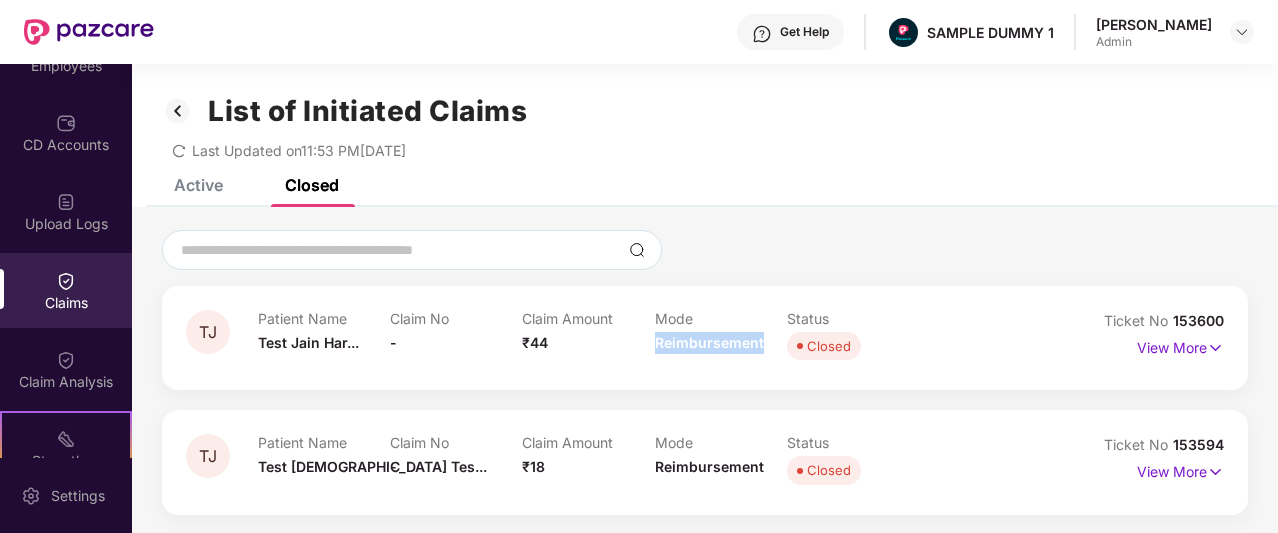 click on "Reimbursement" at bounding box center (709, 342) 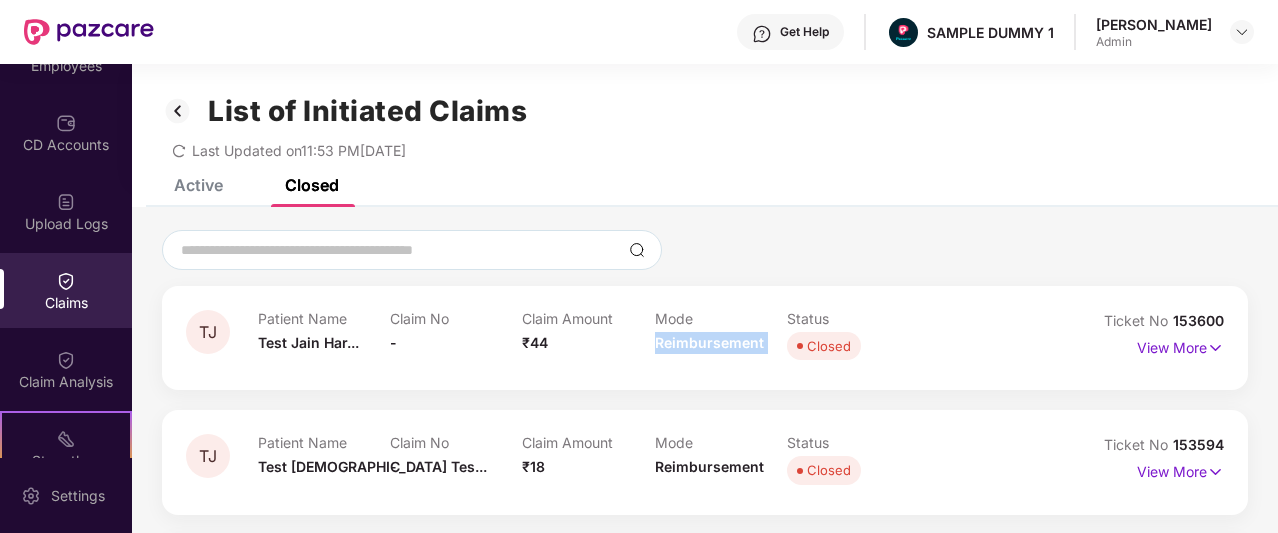 click on "Reimbursement" at bounding box center (709, 342) 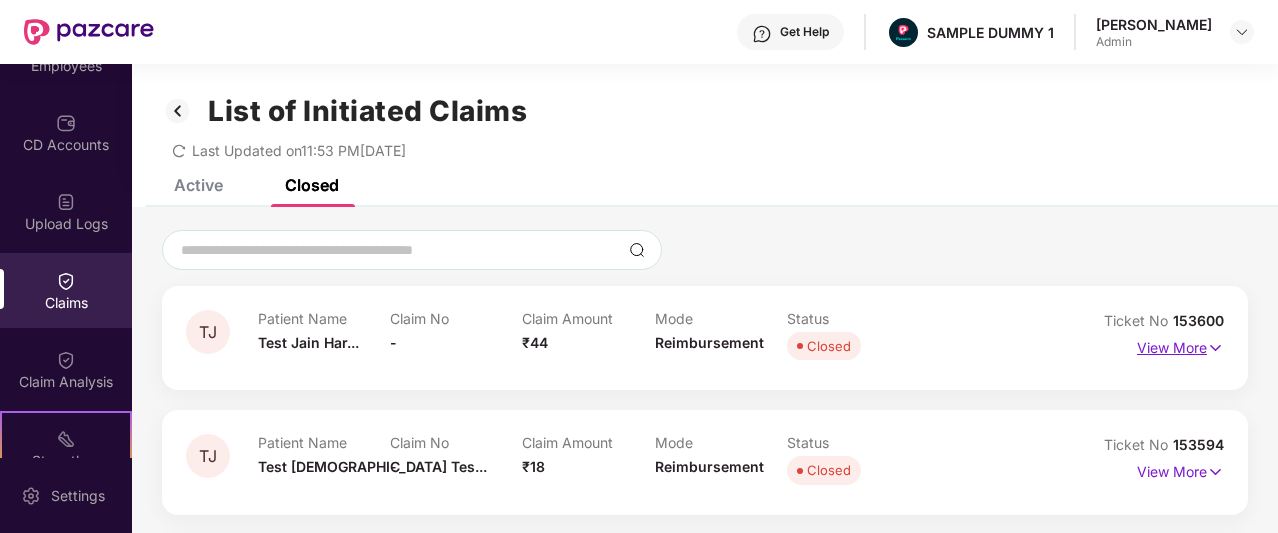 click on "View More" at bounding box center (1180, 345) 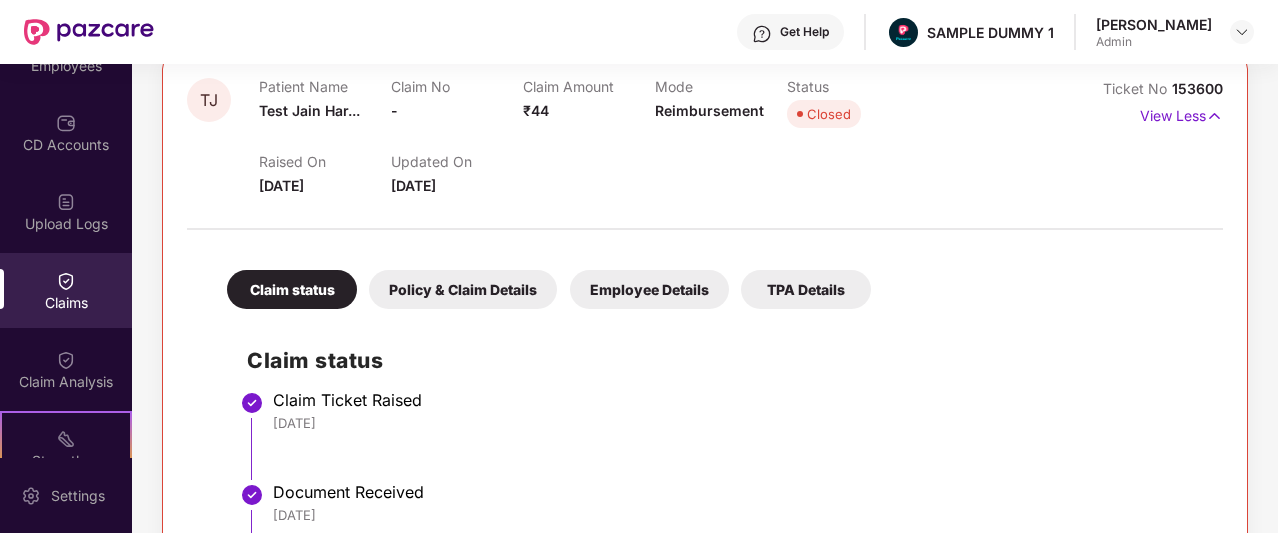 scroll, scrollTop: 174, scrollLeft: 0, axis: vertical 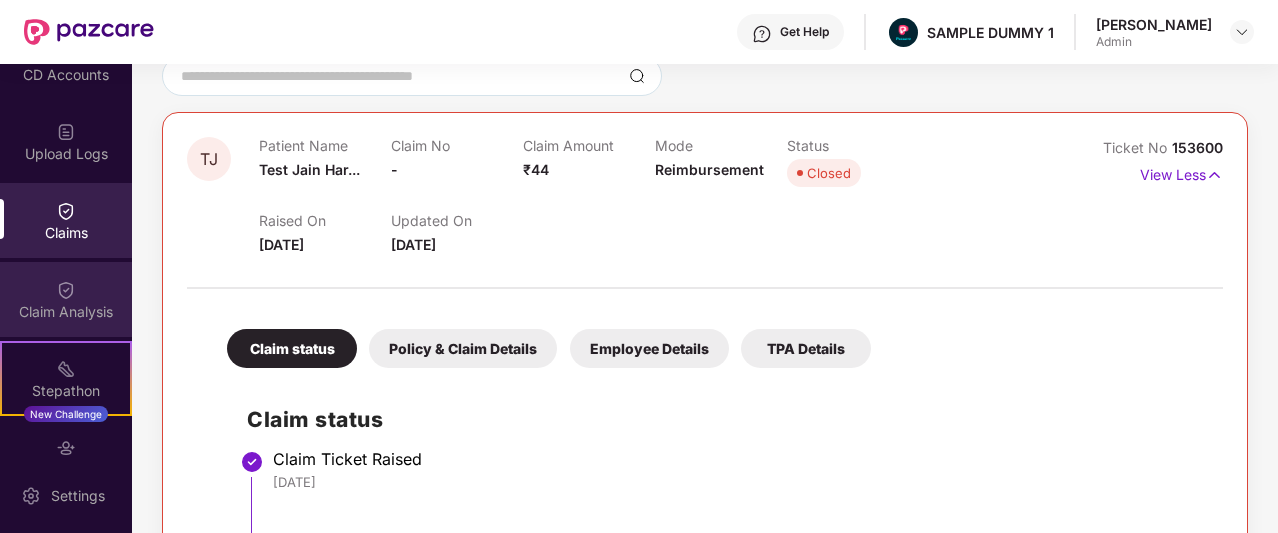 click on "Claim Analysis" at bounding box center [66, 299] 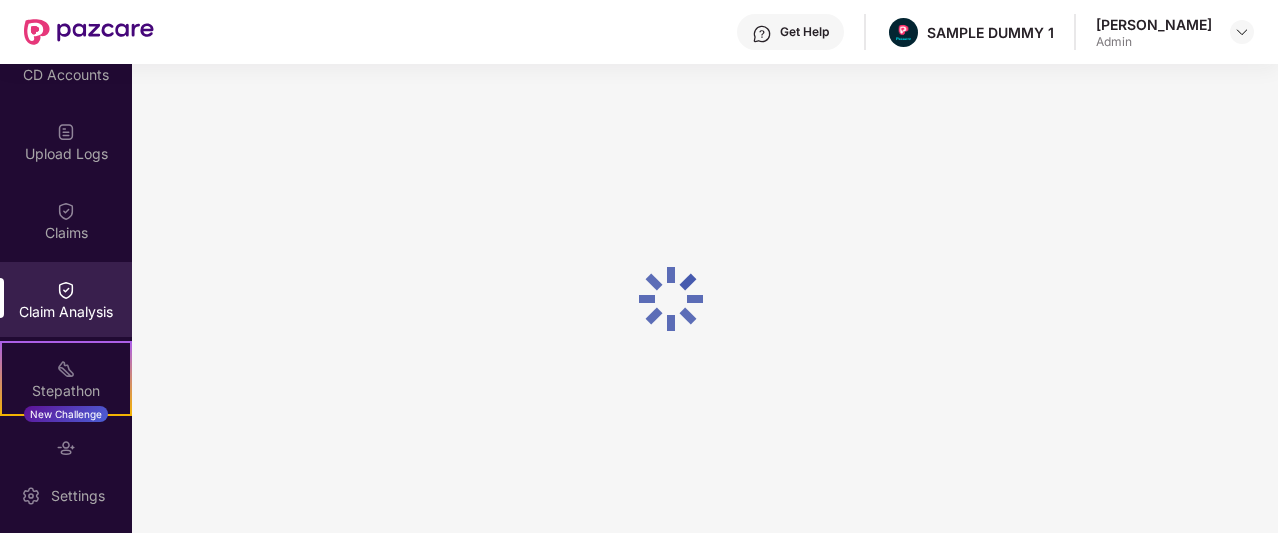 scroll, scrollTop: 0, scrollLeft: 0, axis: both 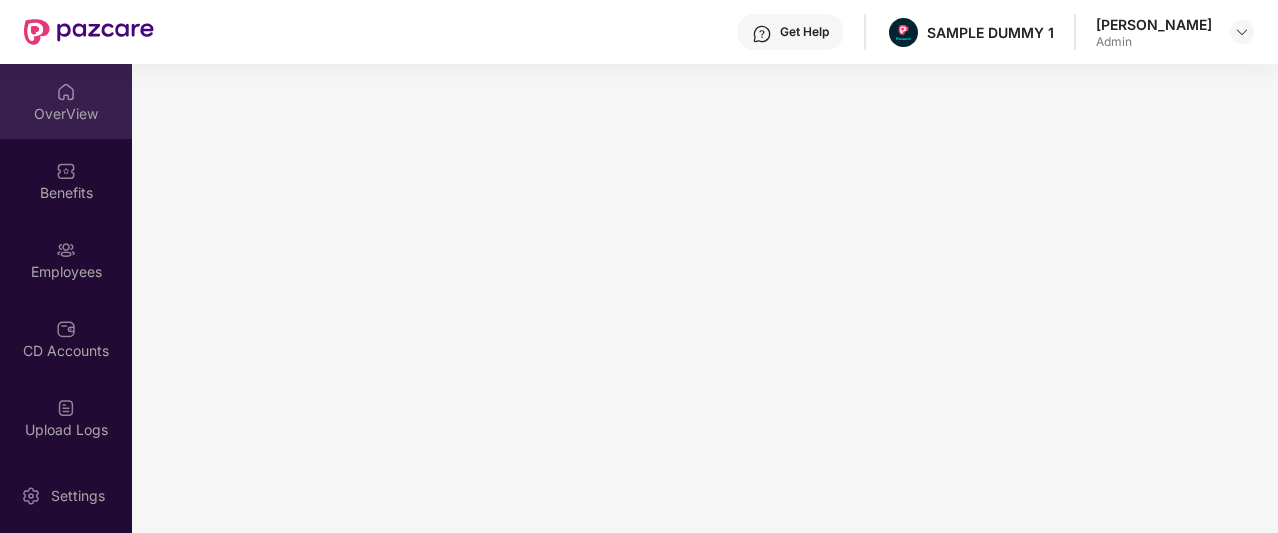 click on "OverView" at bounding box center (66, 114) 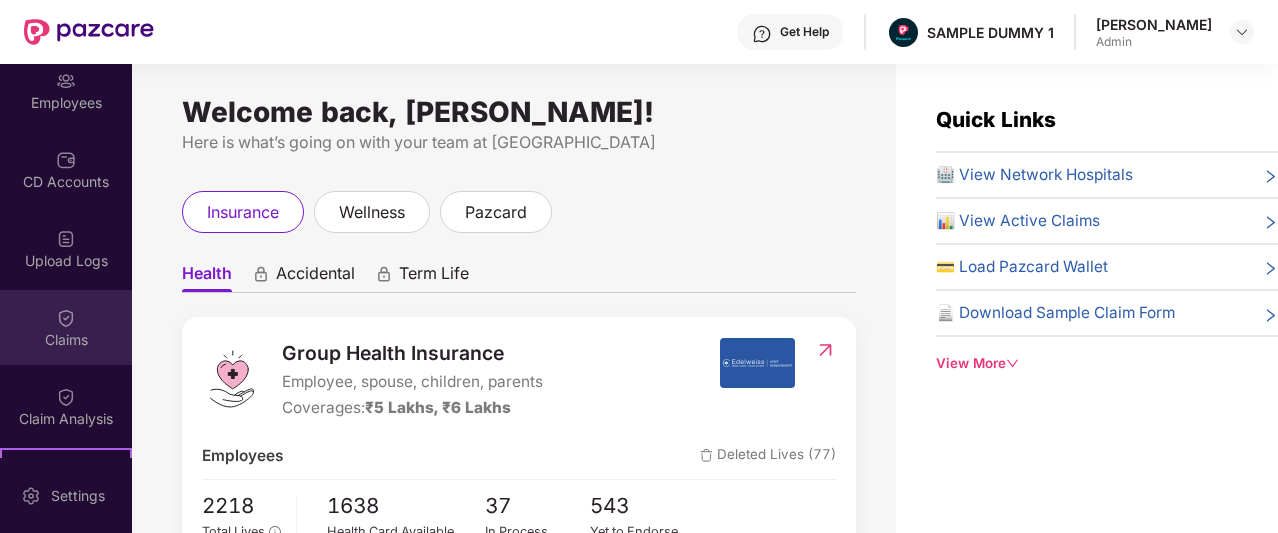 scroll, scrollTop: 474, scrollLeft: 0, axis: vertical 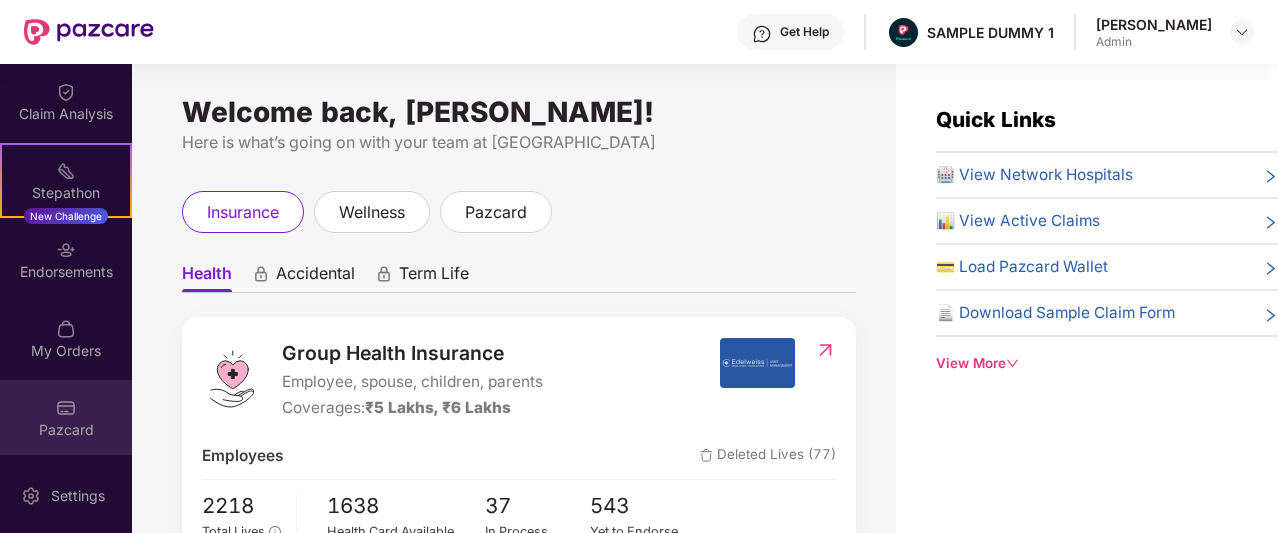 click on "Pazcard" at bounding box center [66, 430] 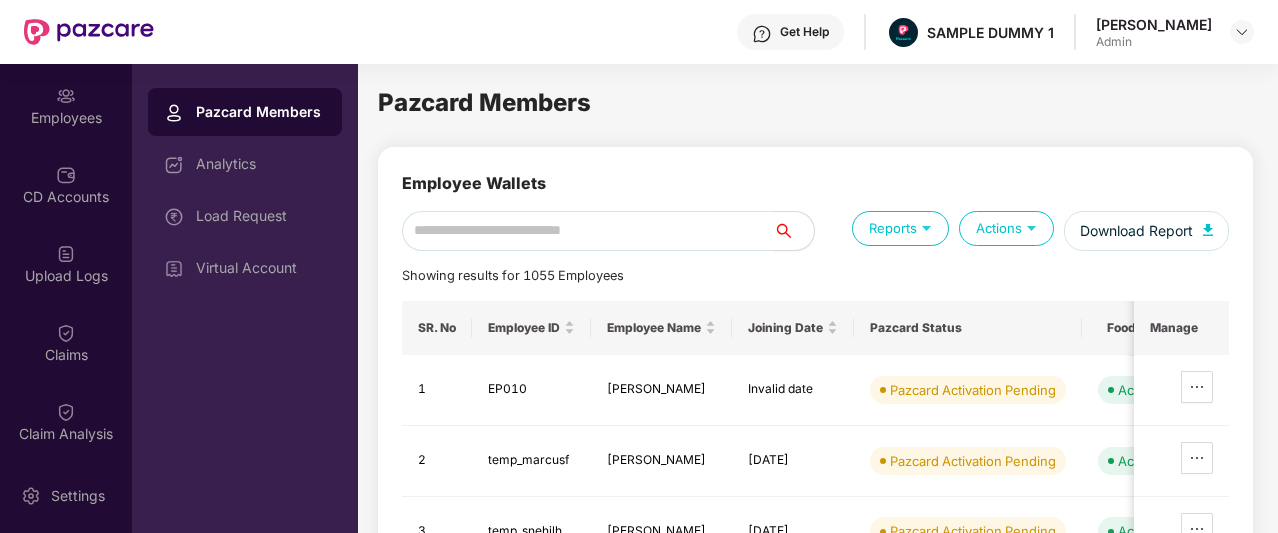 scroll, scrollTop: 117, scrollLeft: 0, axis: vertical 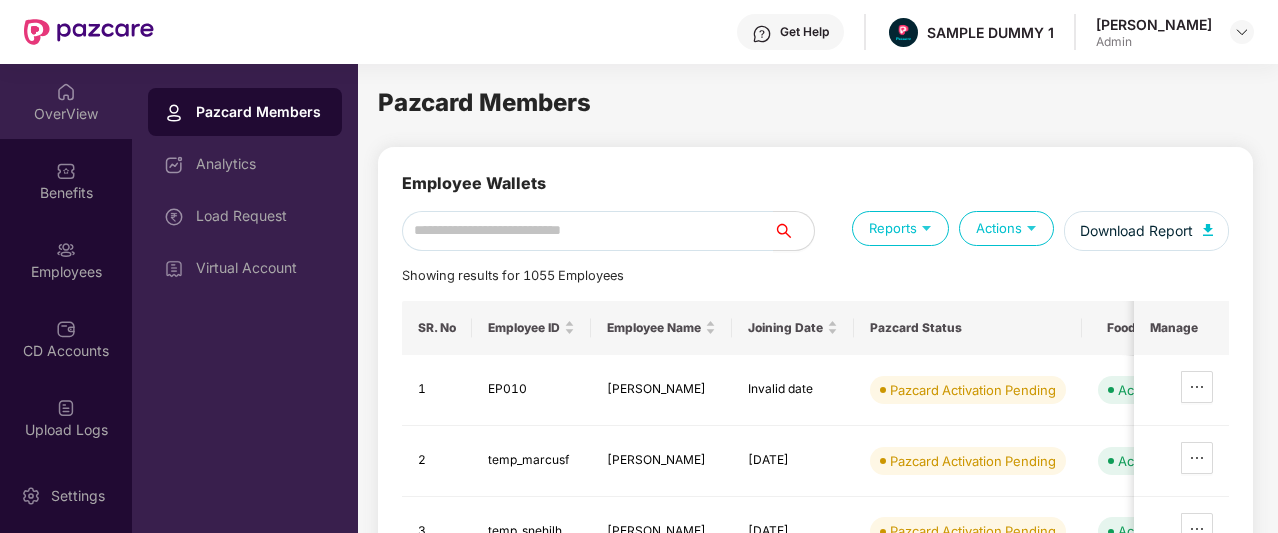 click on "OverView" at bounding box center [66, 114] 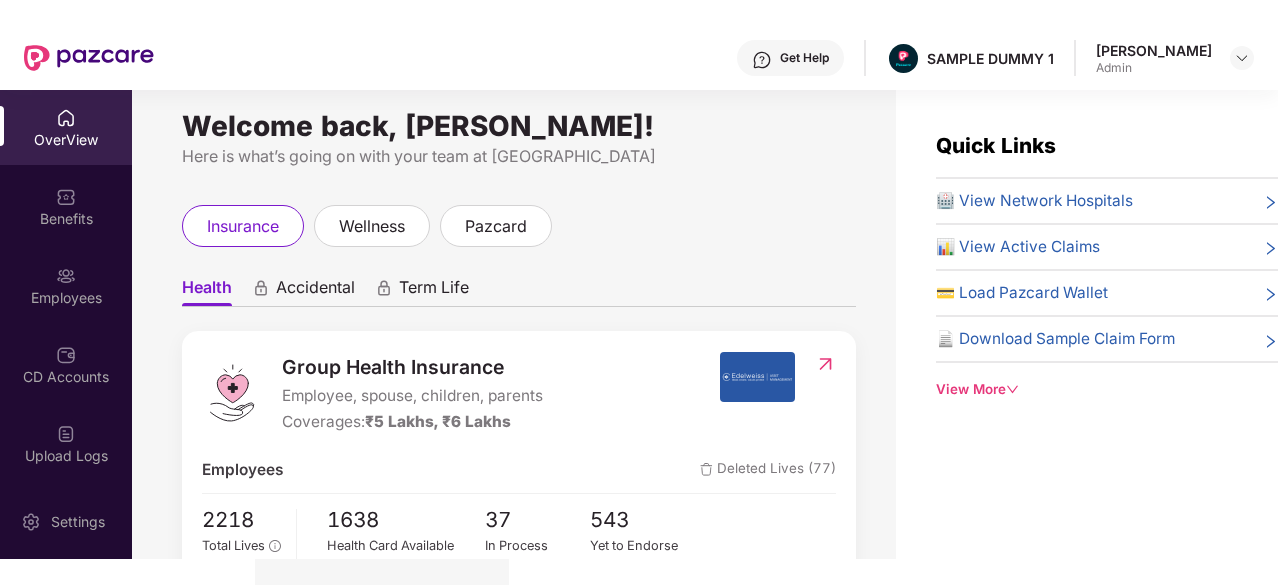 scroll, scrollTop: 10, scrollLeft: 0, axis: vertical 